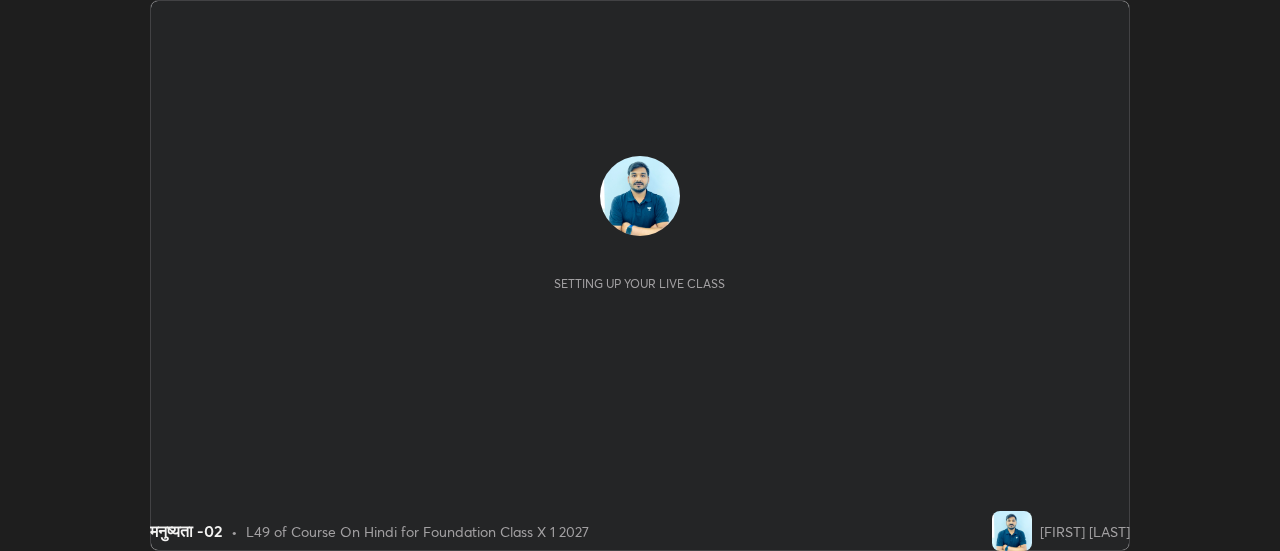 scroll, scrollTop: 0, scrollLeft: 0, axis: both 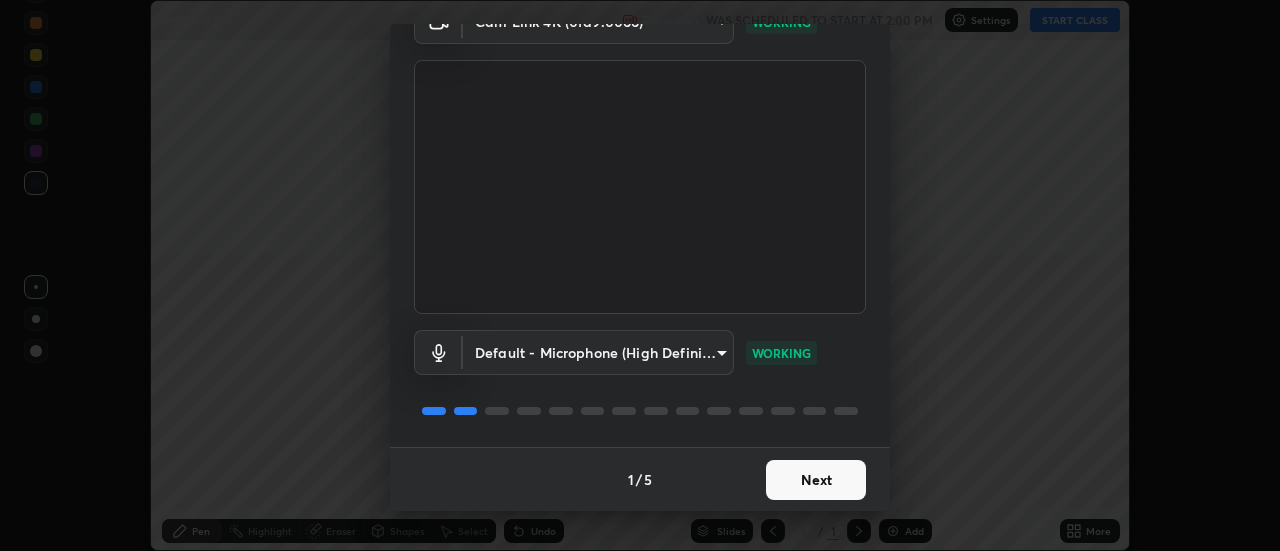 click on "Erase all मनुष्यता -02 Recording WAS SCHEDULED TO START AT  2:00 PM Settings START CLASS Setting up your live class मनुष्यता -02 • L49 of Course On Hindi for Foundation Class X 1 2027 [FIRST] [LAST] Pen Highlight Eraser Shapes Select Undo Slides 1 / 1 Add More Enable hand raising Enable raise hand to speak to learners. Once enabled, chat will be turned off temporarily. Enable x   No doubts shared Encourage your learners to ask a doubt for better clarity Report an issue Reason for reporting Buffering Chat not working Audio - Video sync issue Educator video quality low ​ Attach an image Report Media settings Cam Link 4K (0fd9:0066) 804866feacaeaf30639a67011615339142fdd3441446bb14ed98c87321429397 WORKING Default - Microphone (High Definition Audio Device) default WORKING 1 / 5 Next" at bounding box center (640, 275) 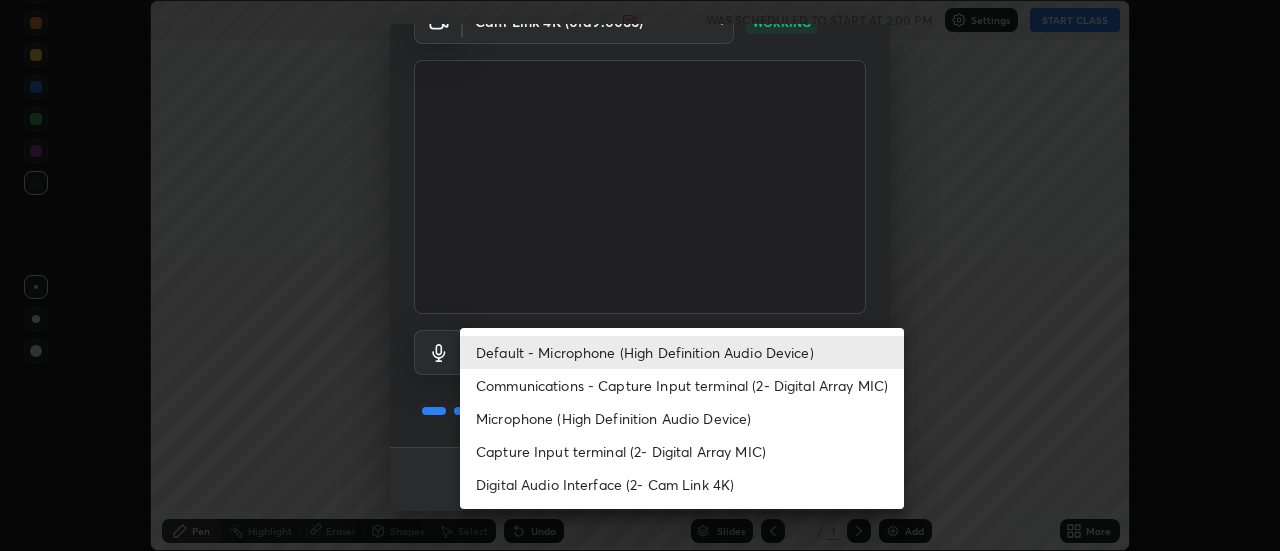click at bounding box center (640, 275) 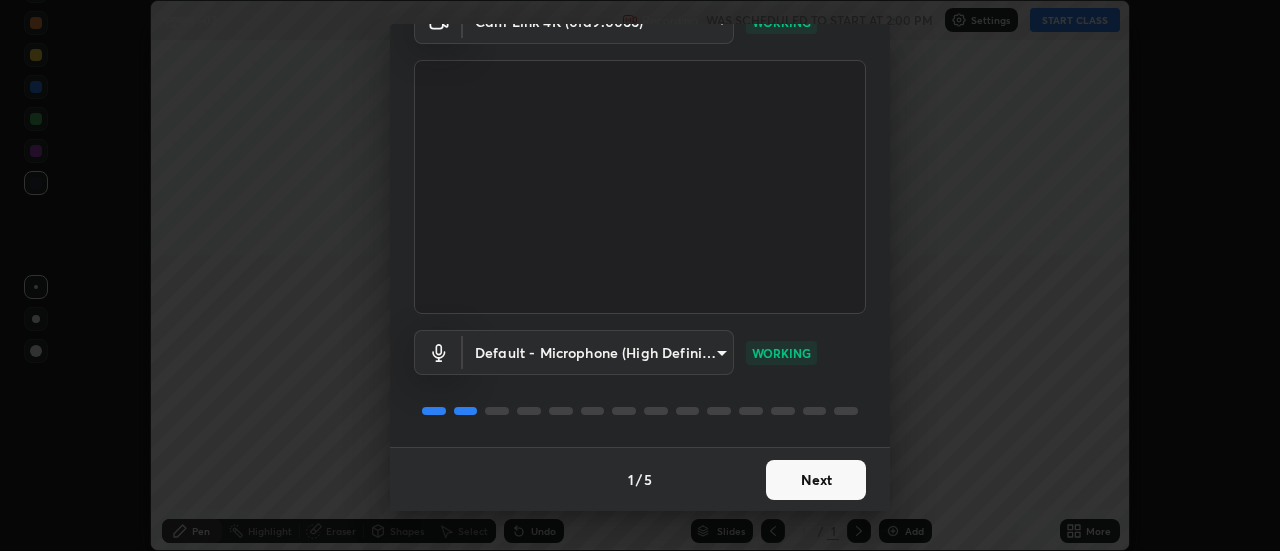 click on "Next" at bounding box center [816, 480] 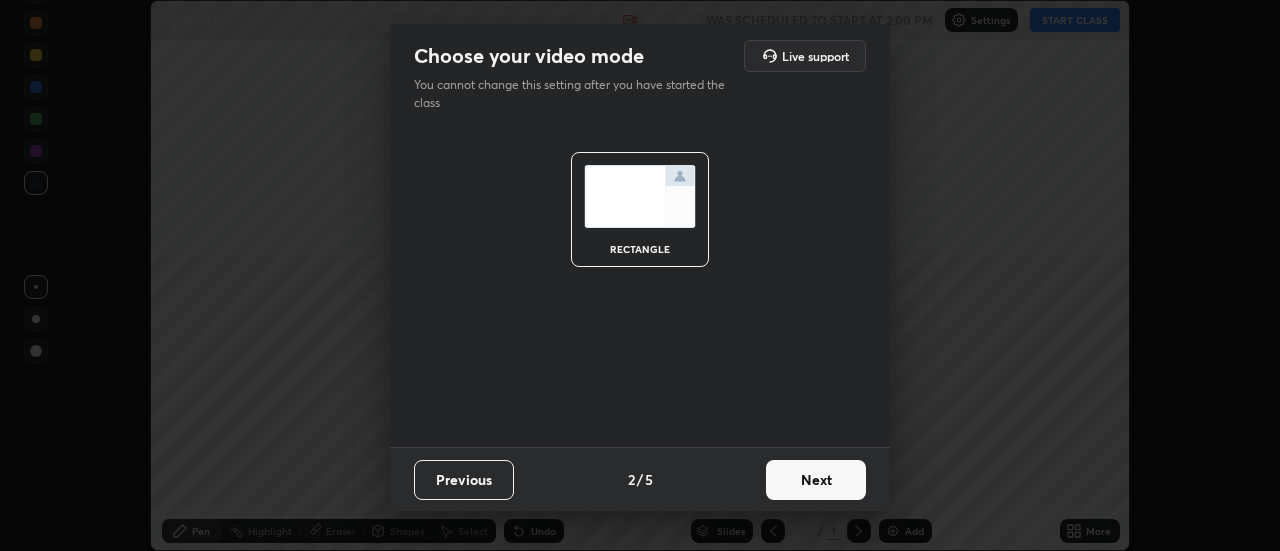 scroll, scrollTop: 0, scrollLeft: 0, axis: both 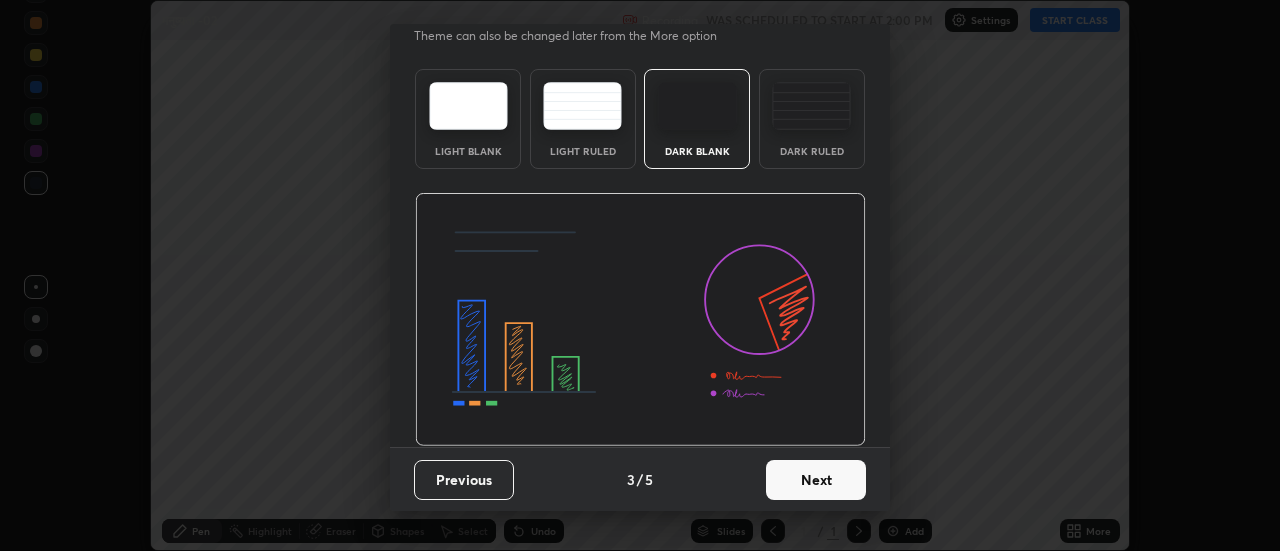 click on "Next" at bounding box center (816, 480) 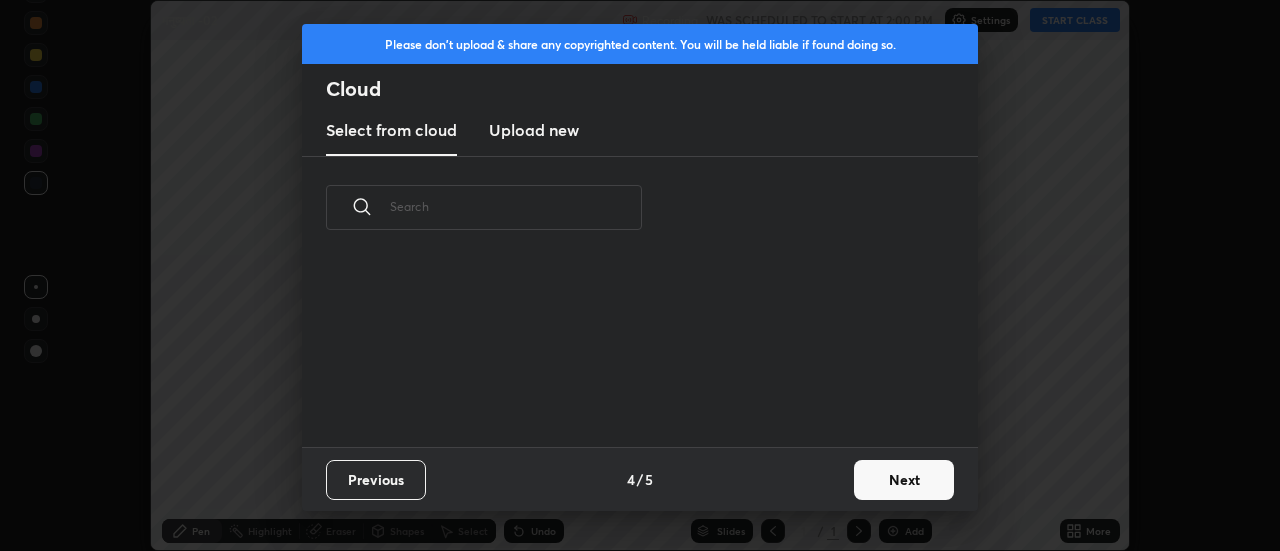scroll, scrollTop: 0, scrollLeft: 0, axis: both 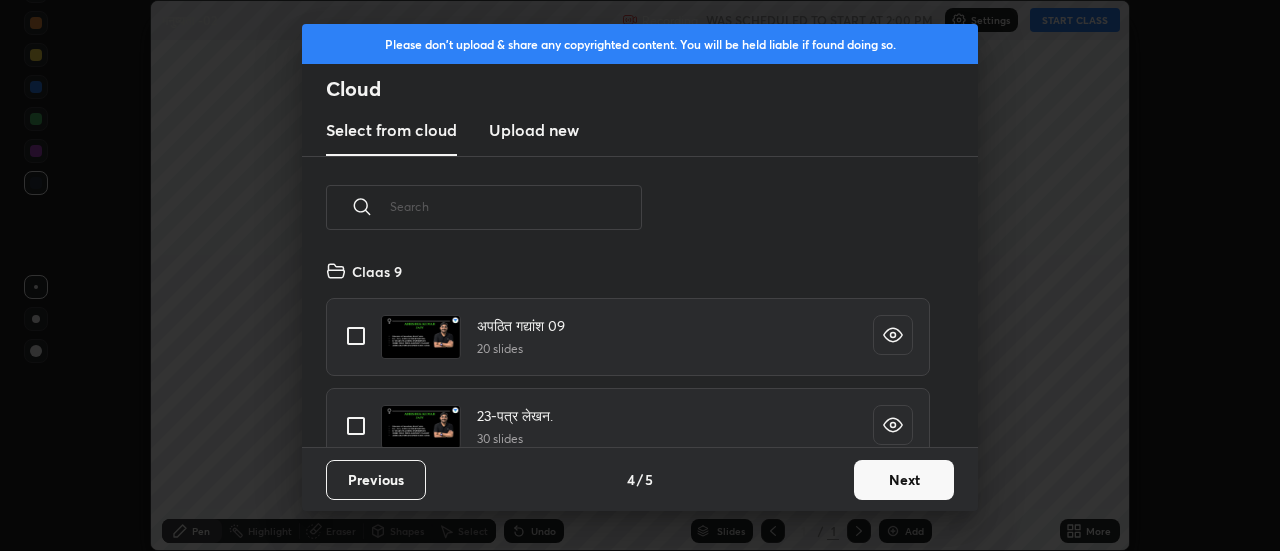 click on "Upload new" at bounding box center [534, 130] 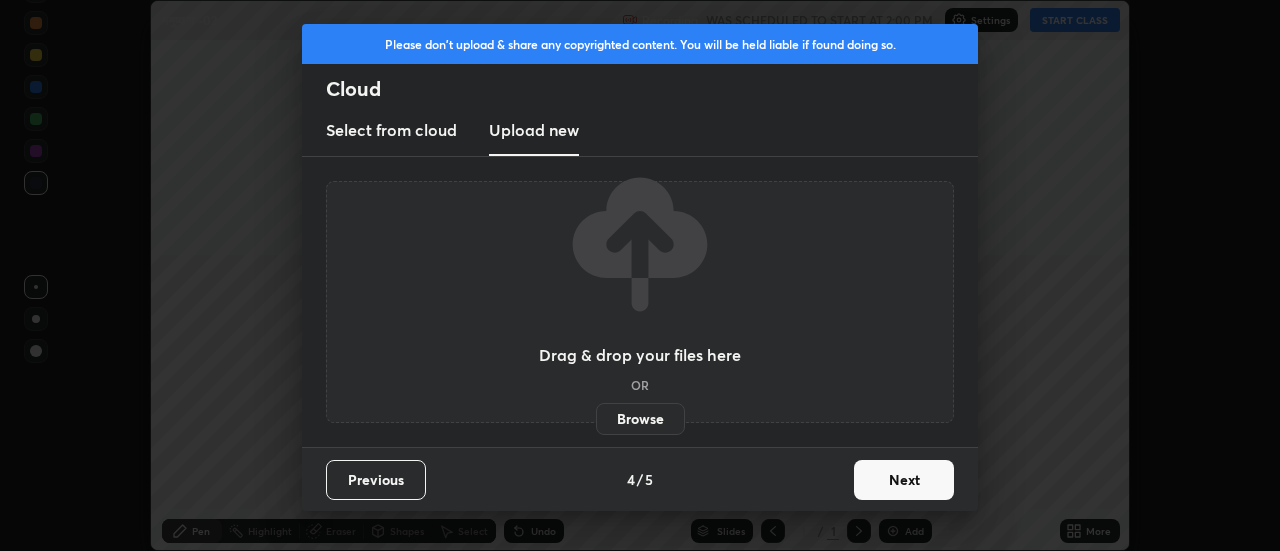 click on "Browse" at bounding box center (640, 419) 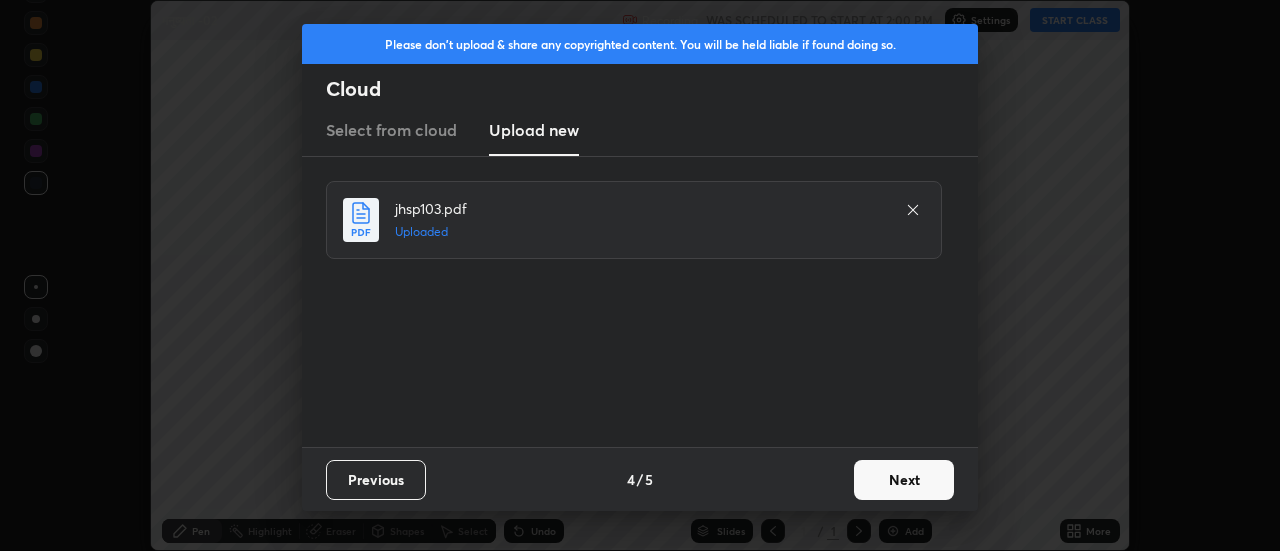 click on "Next" at bounding box center [904, 480] 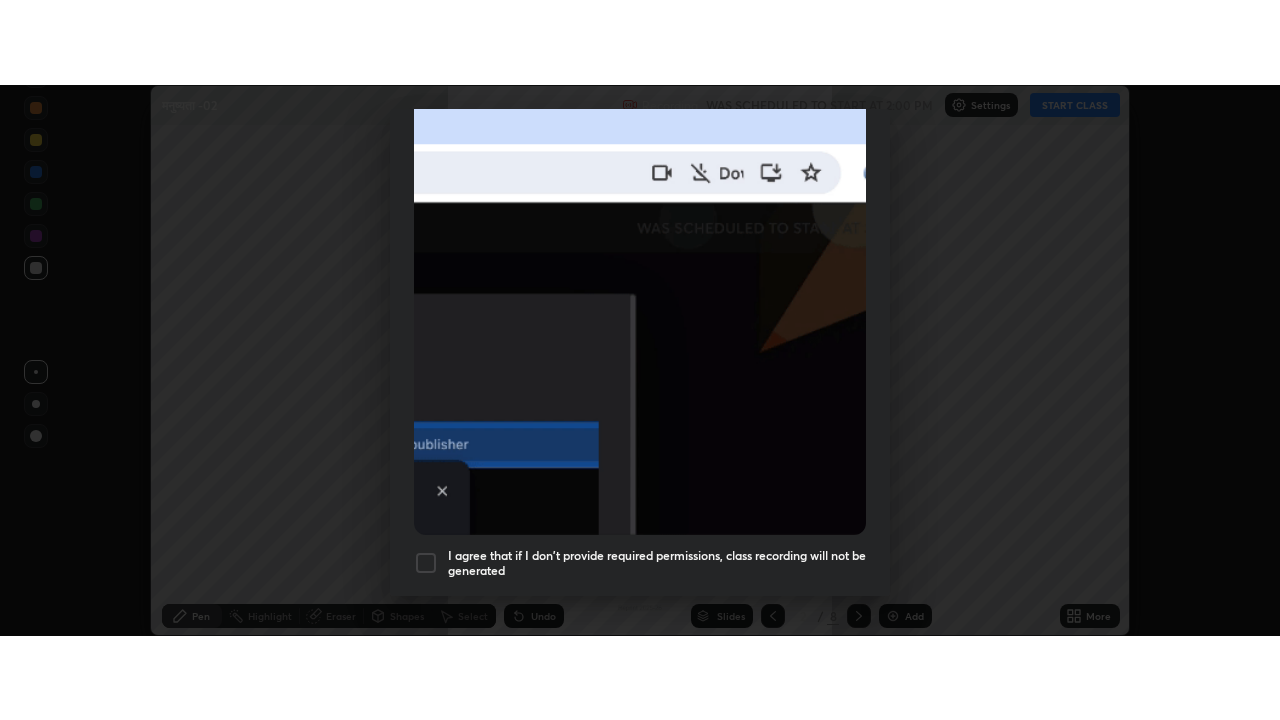 scroll, scrollTop: 513, scrollLeft: 0, axis: vertical 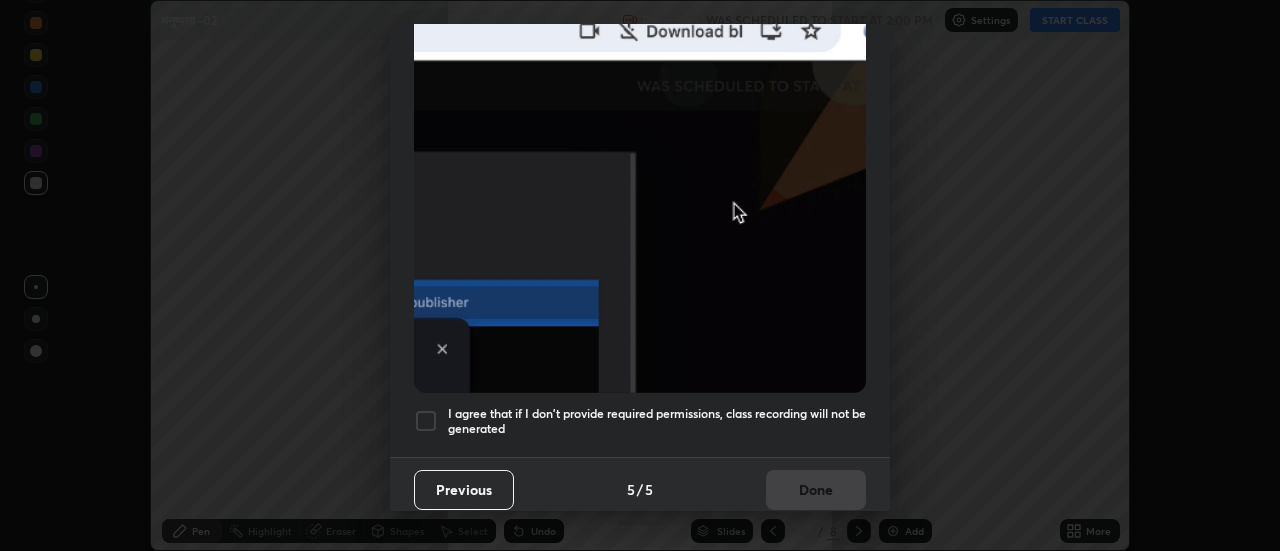 click on "I agree that if I don't provide required permissions, class recording will not be generated" at bounding box center (657, 421) 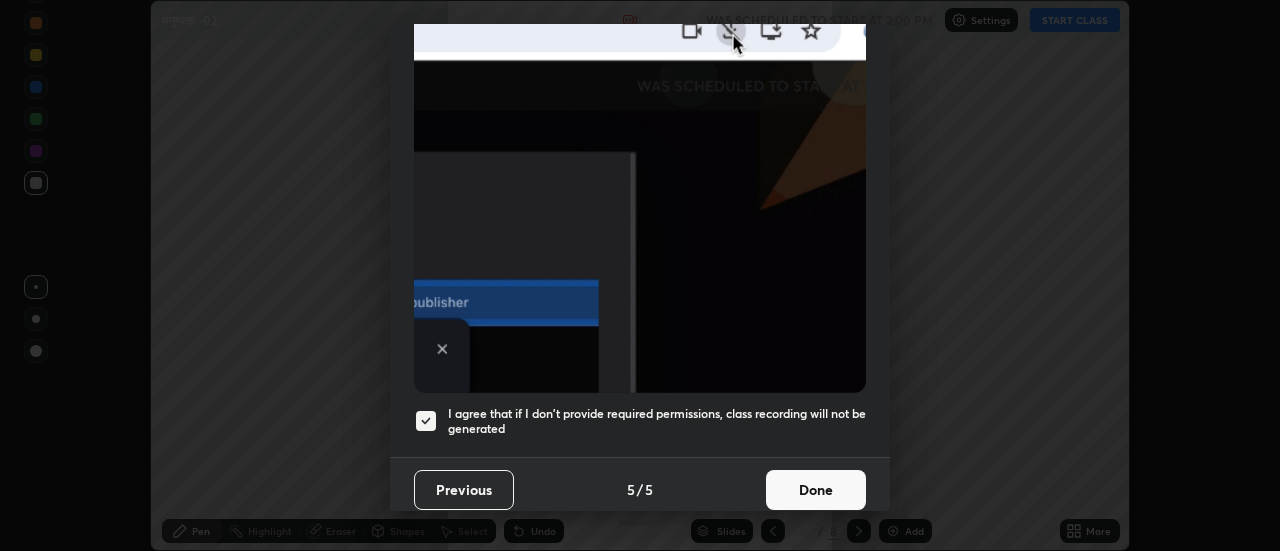click on "Done" at bounding box center [816, 490] 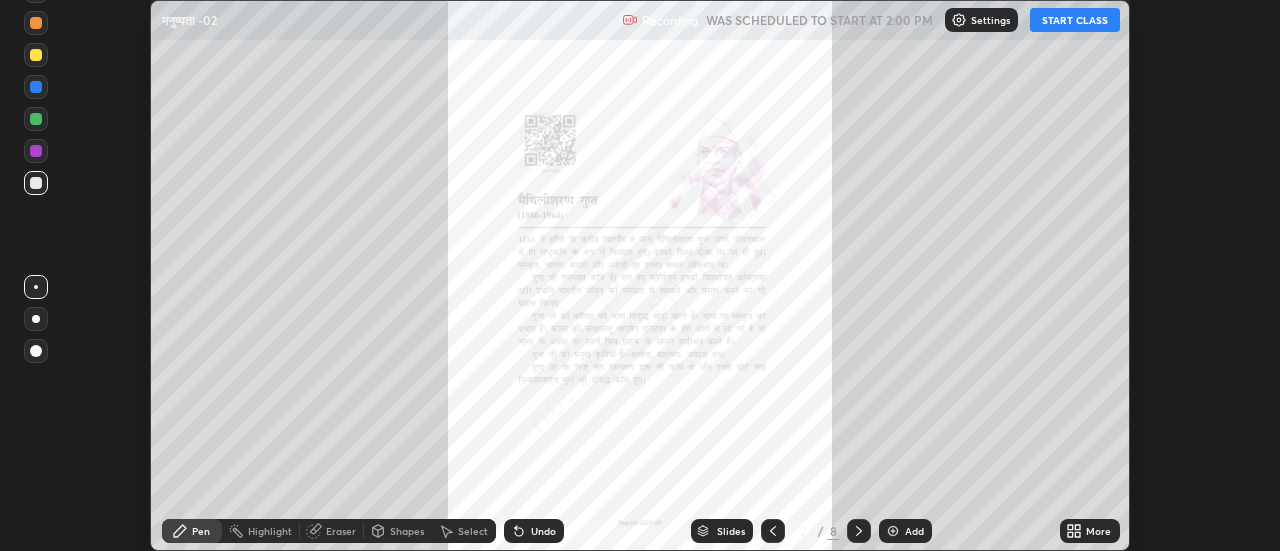 click 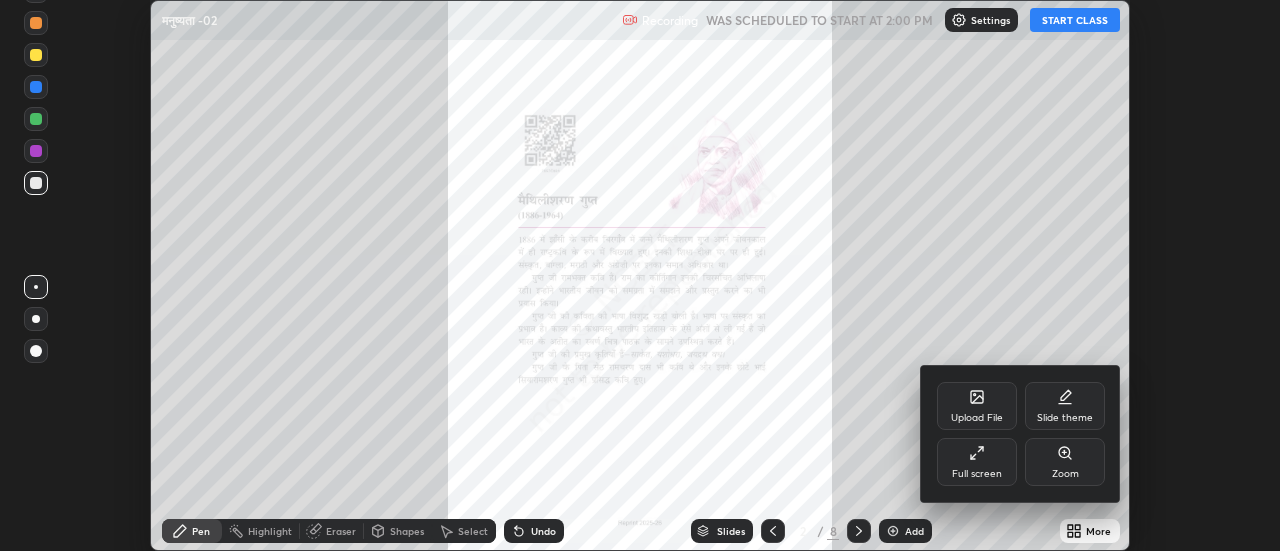 click 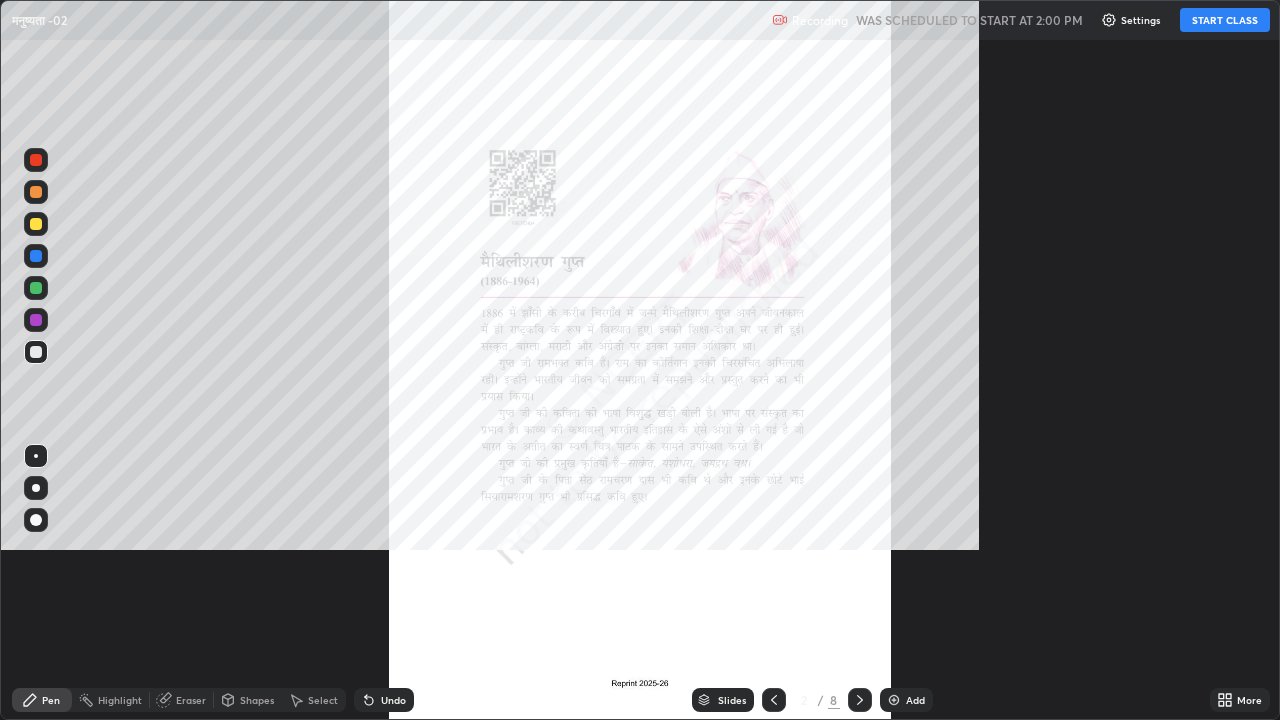 scroll, scrollTop: 99280, scrollLeft: 98720, axis: both 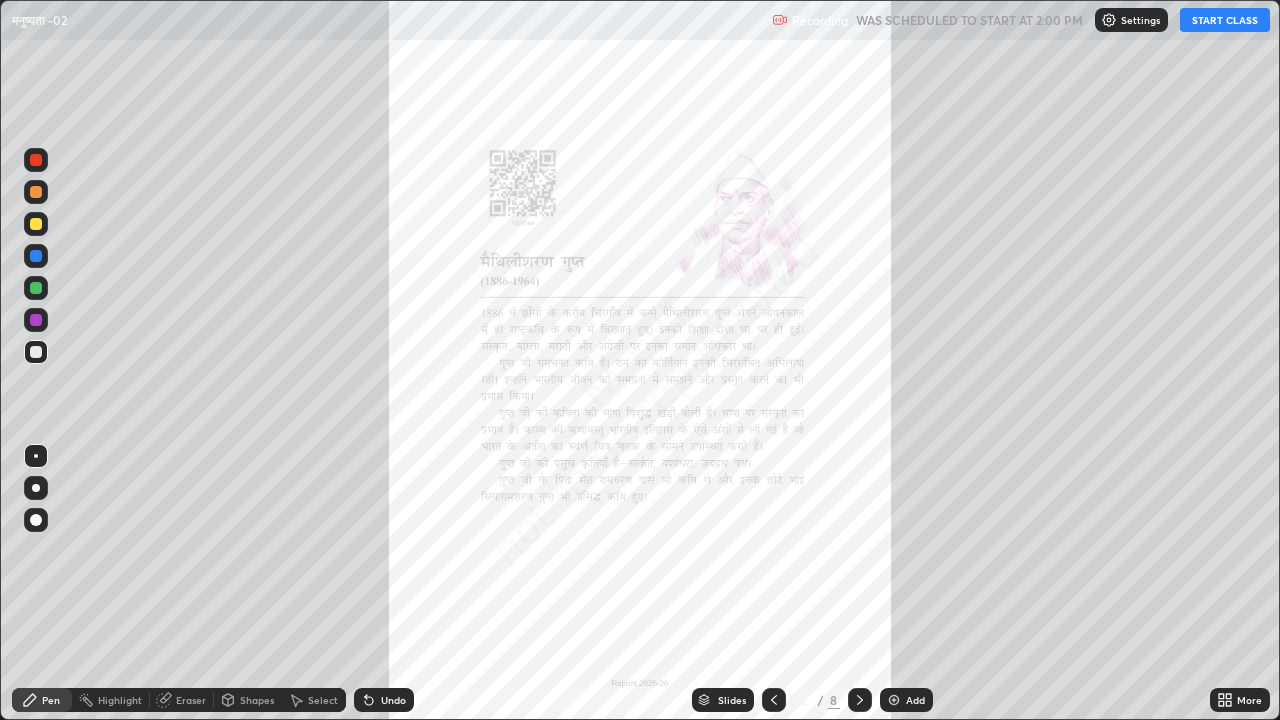 click on "Slides" at bounding box center [732, 700] 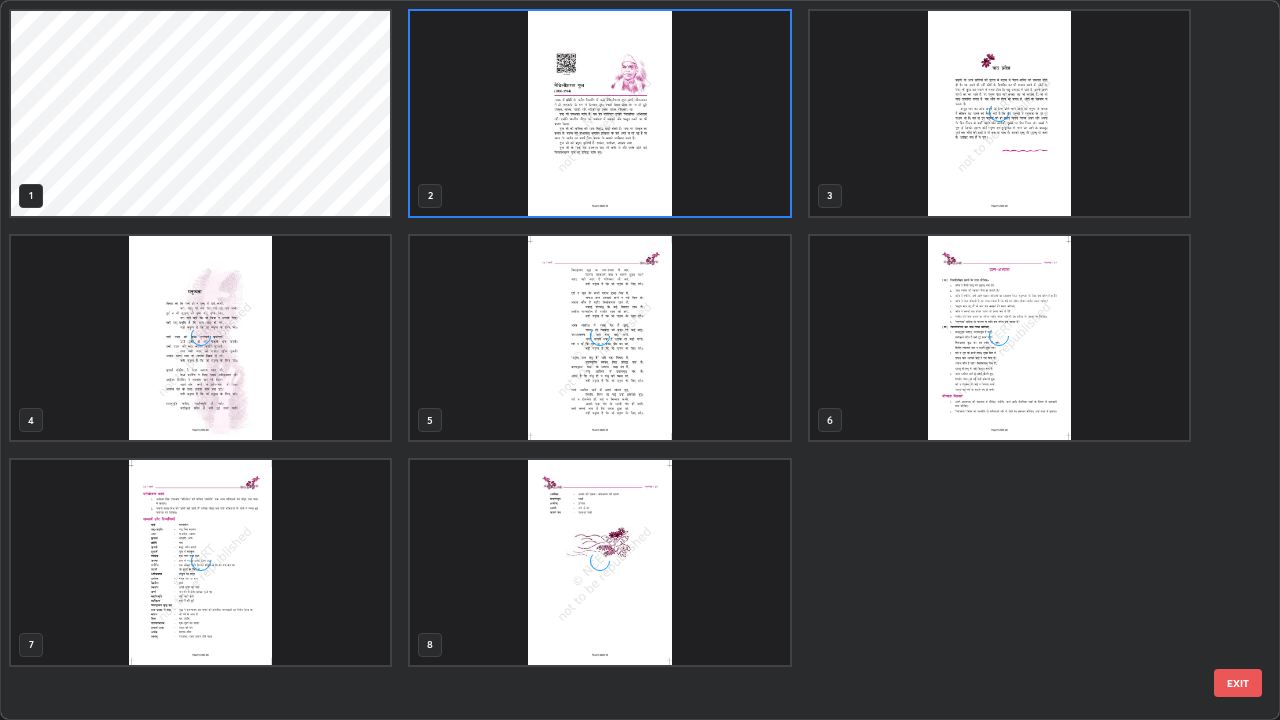 scroll, scrollTop: 7, scrollLeft: 11, axis: both 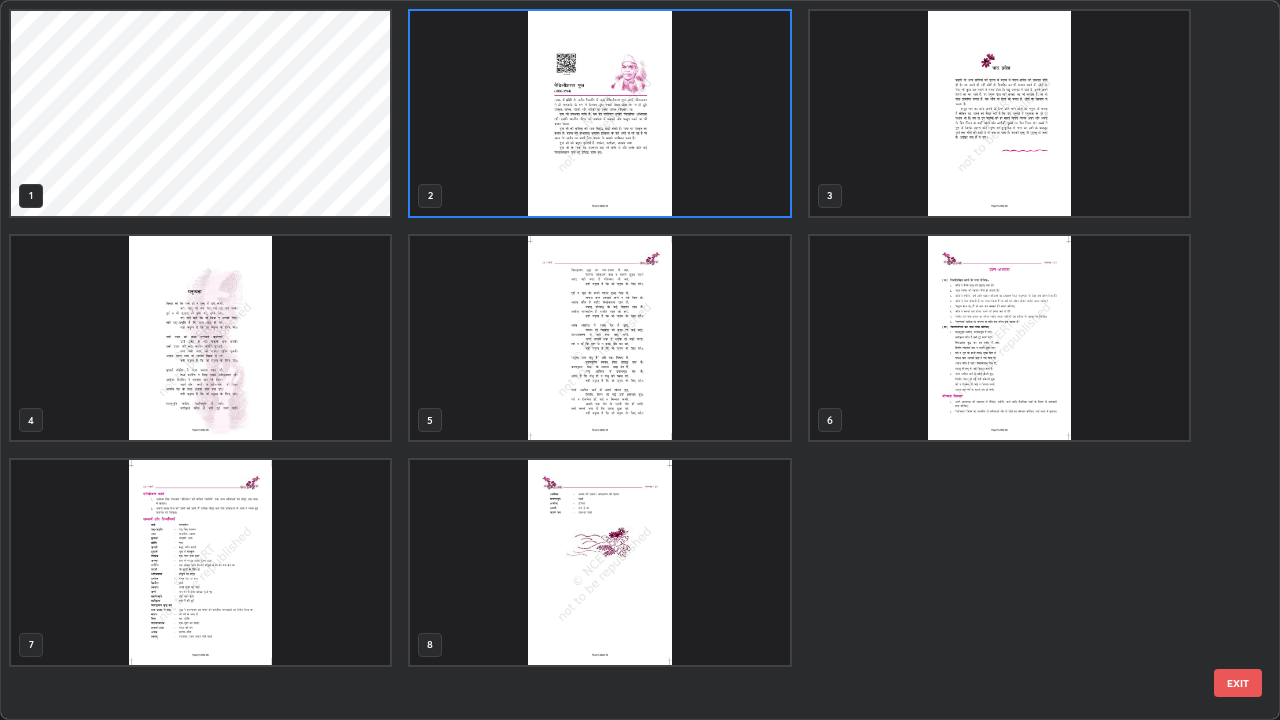 click at bounding box center (599, 113) 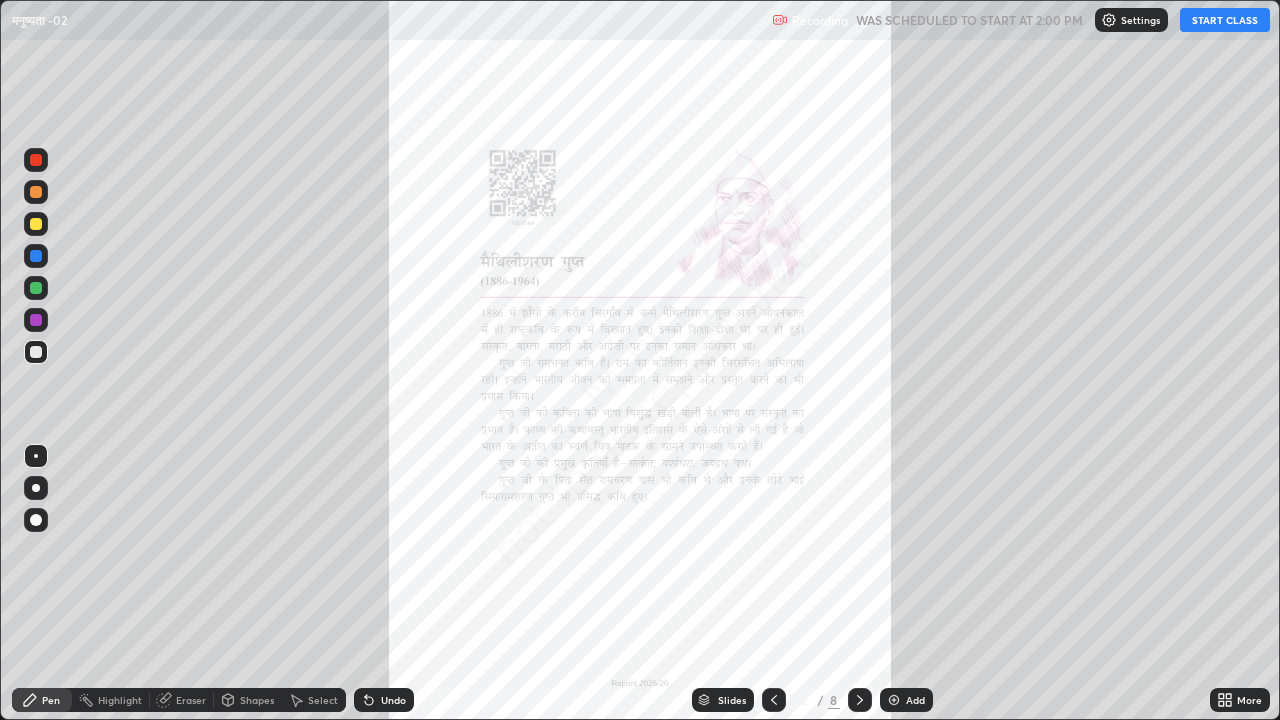 click on "START CLASS" at bounding box center [1225, 20] 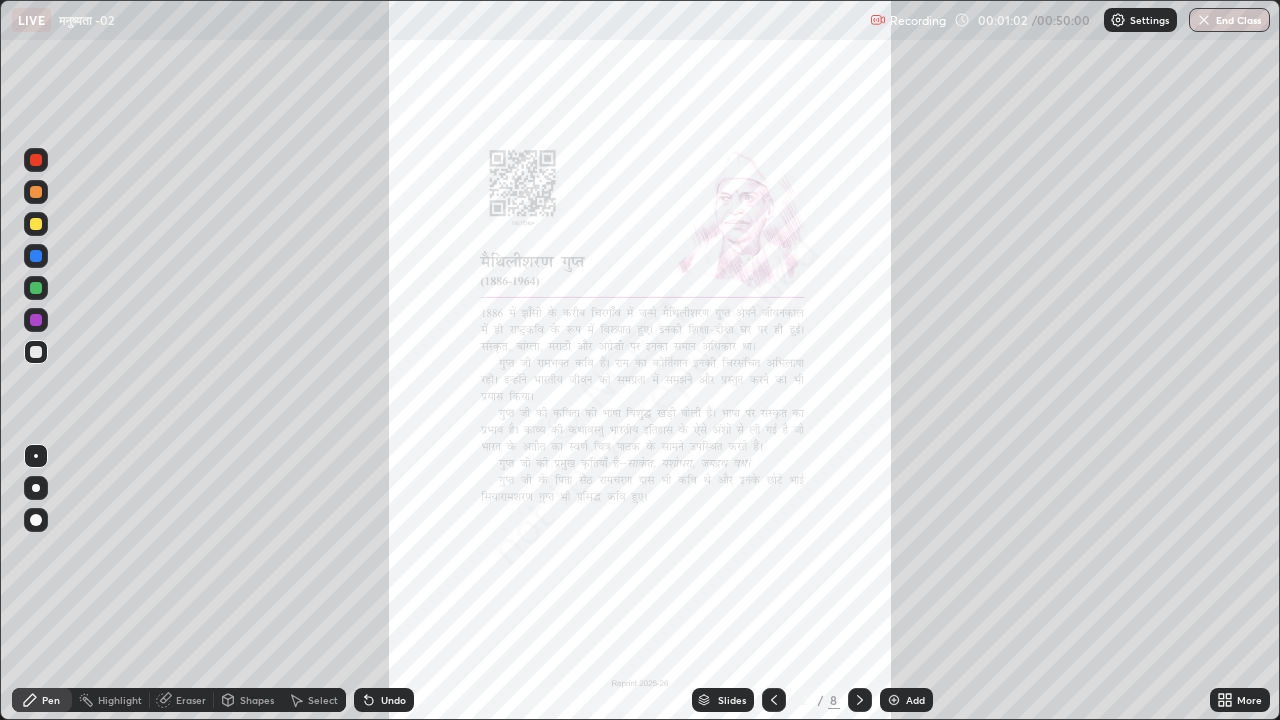 click 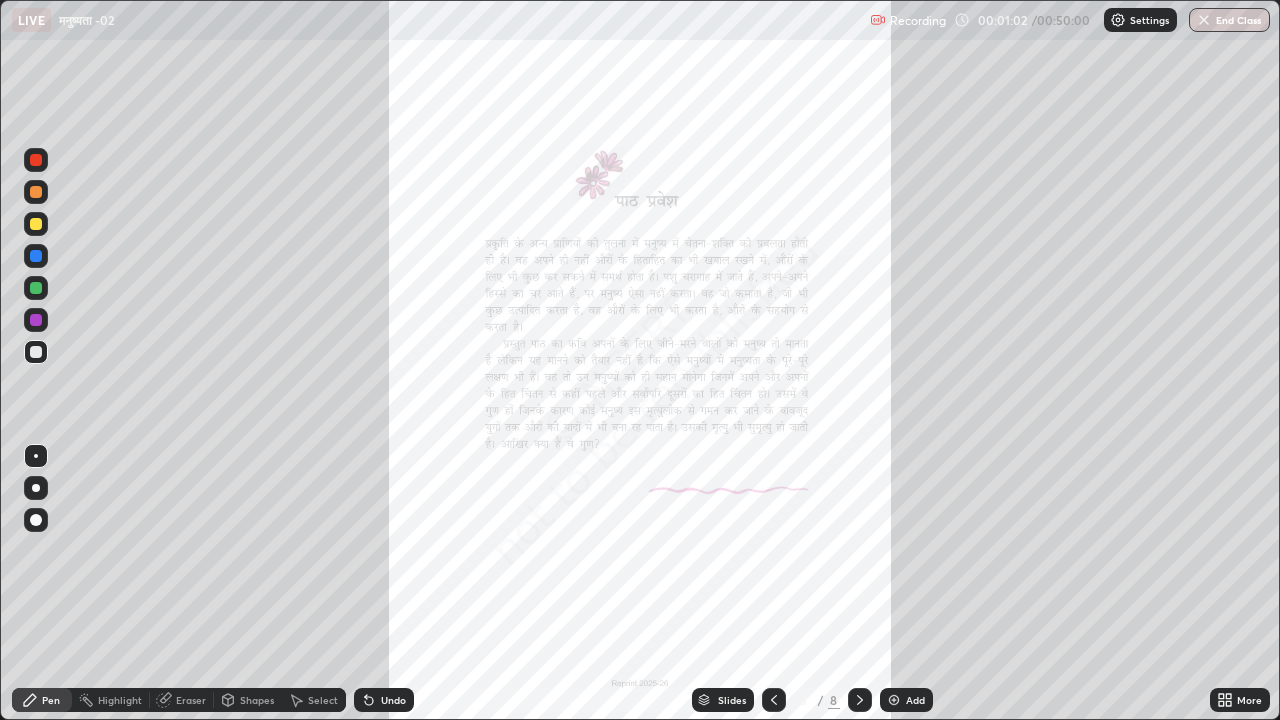 click 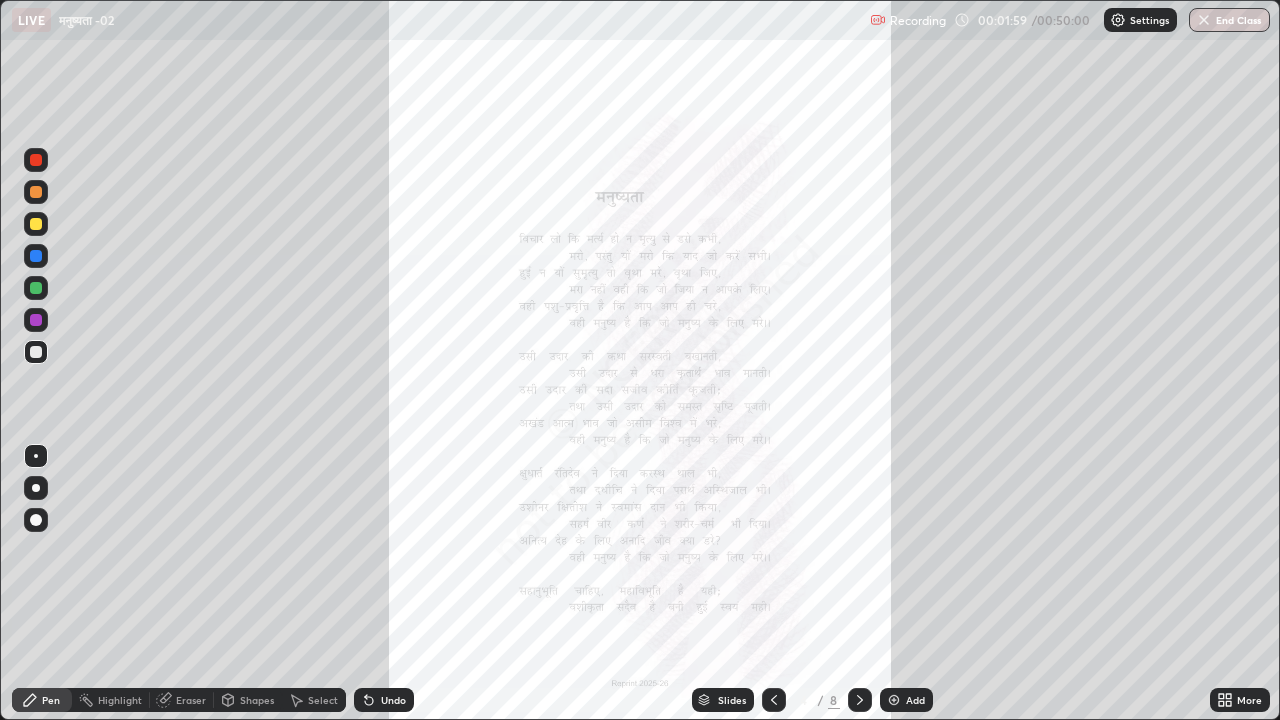 click at bounding box center [36, 288] 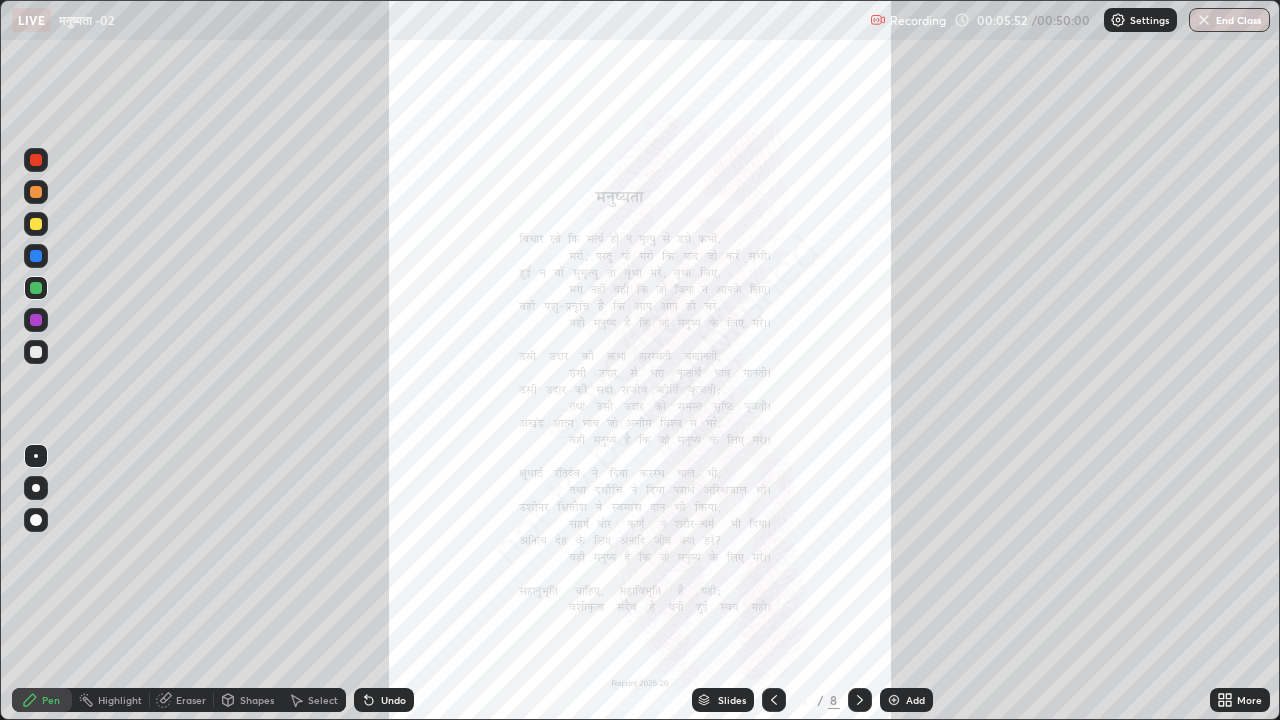 click 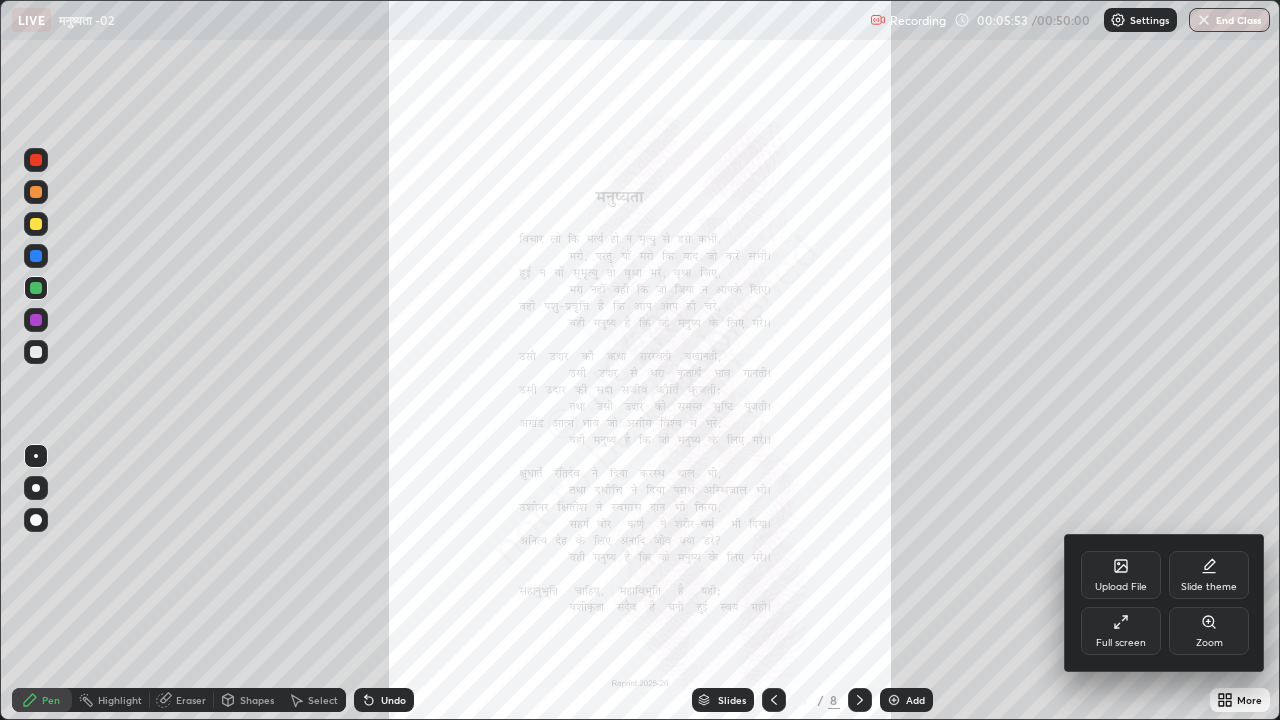 click on "Zoom" at bounding box center [1209, 643] 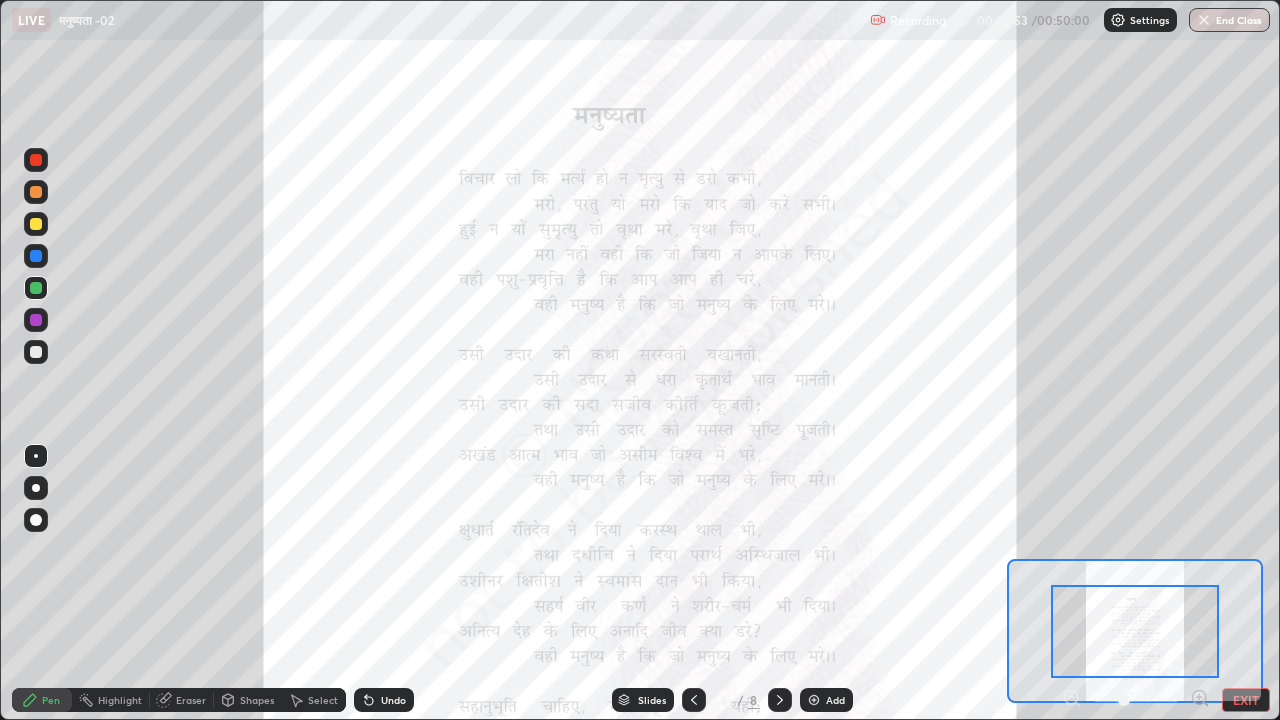 click 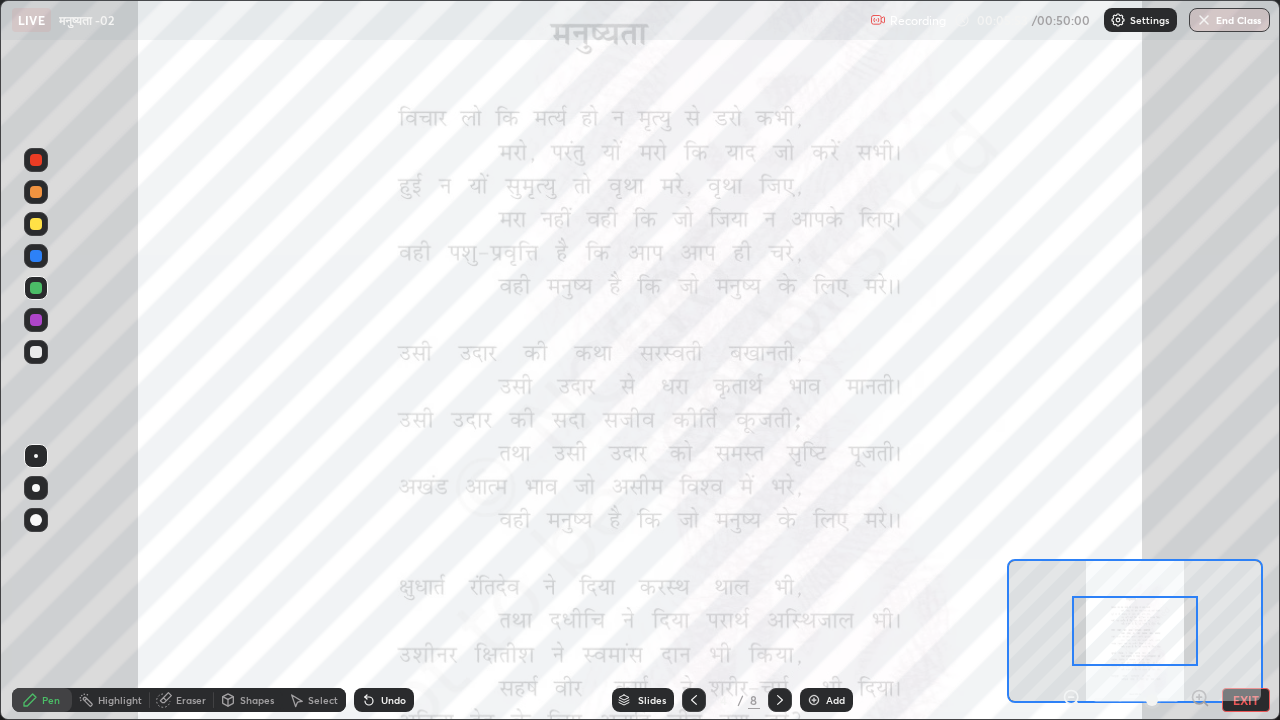 click 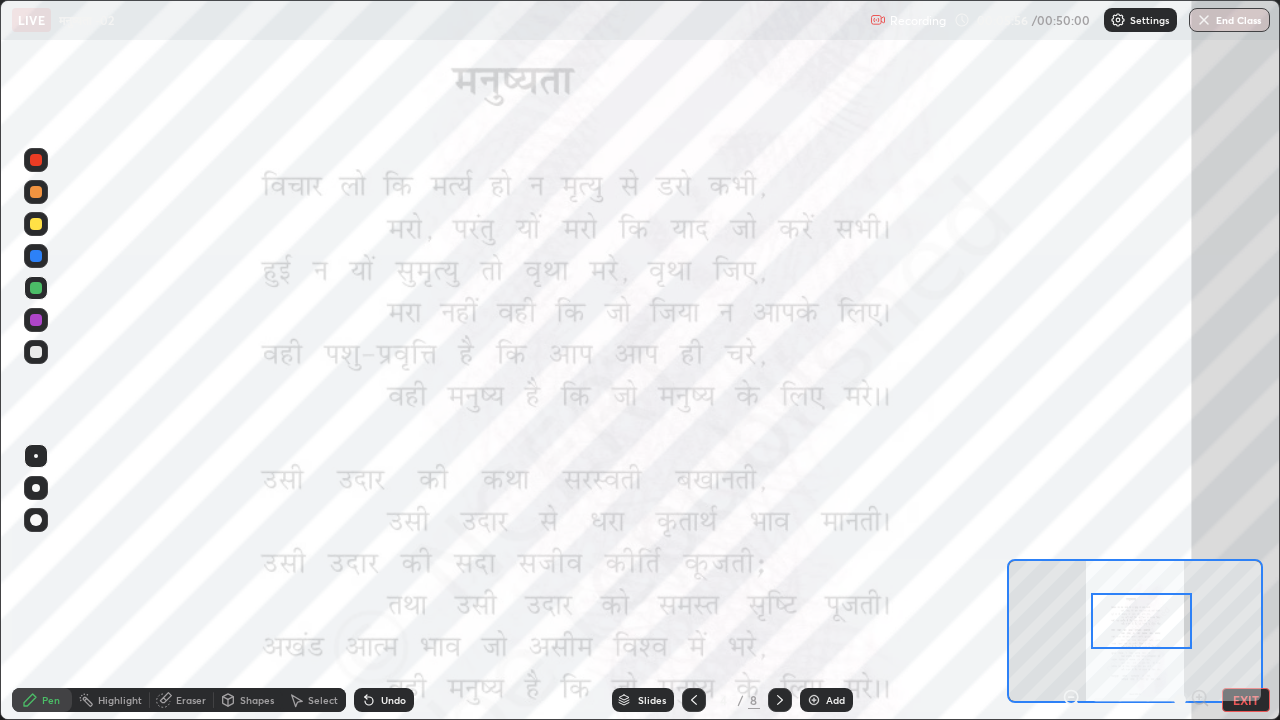 click at bounding box center [1141, 621] 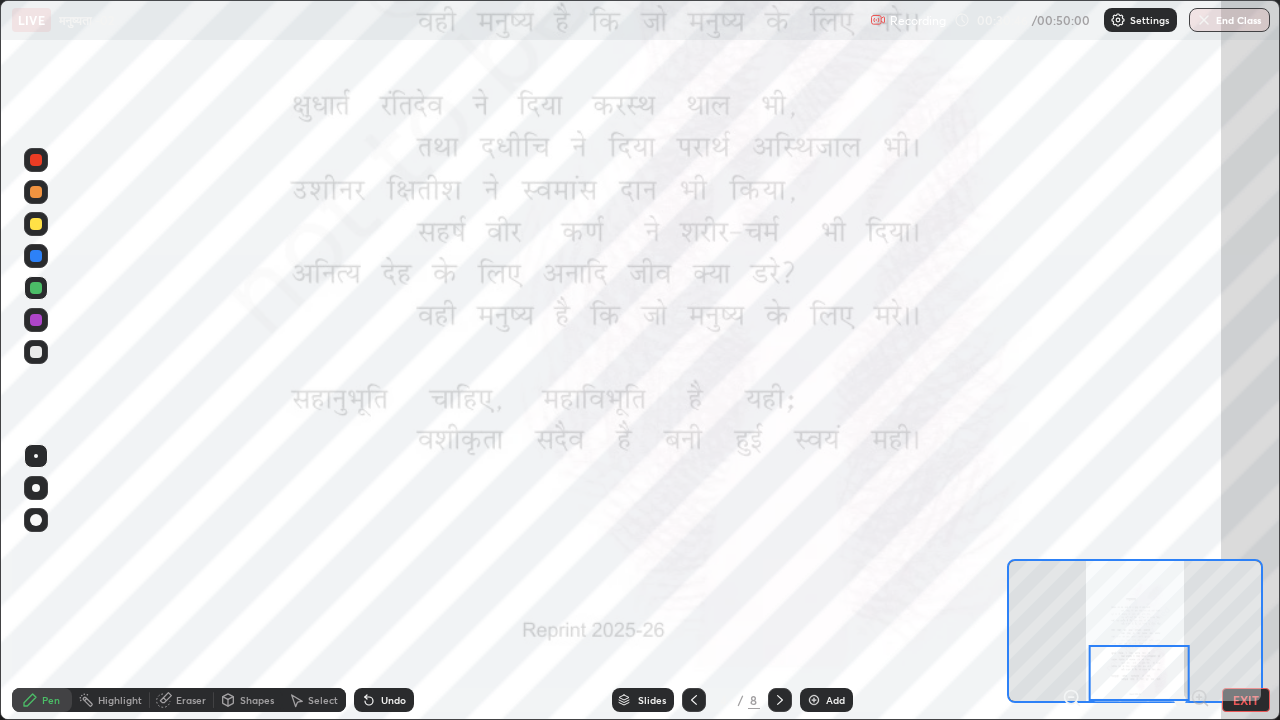 click 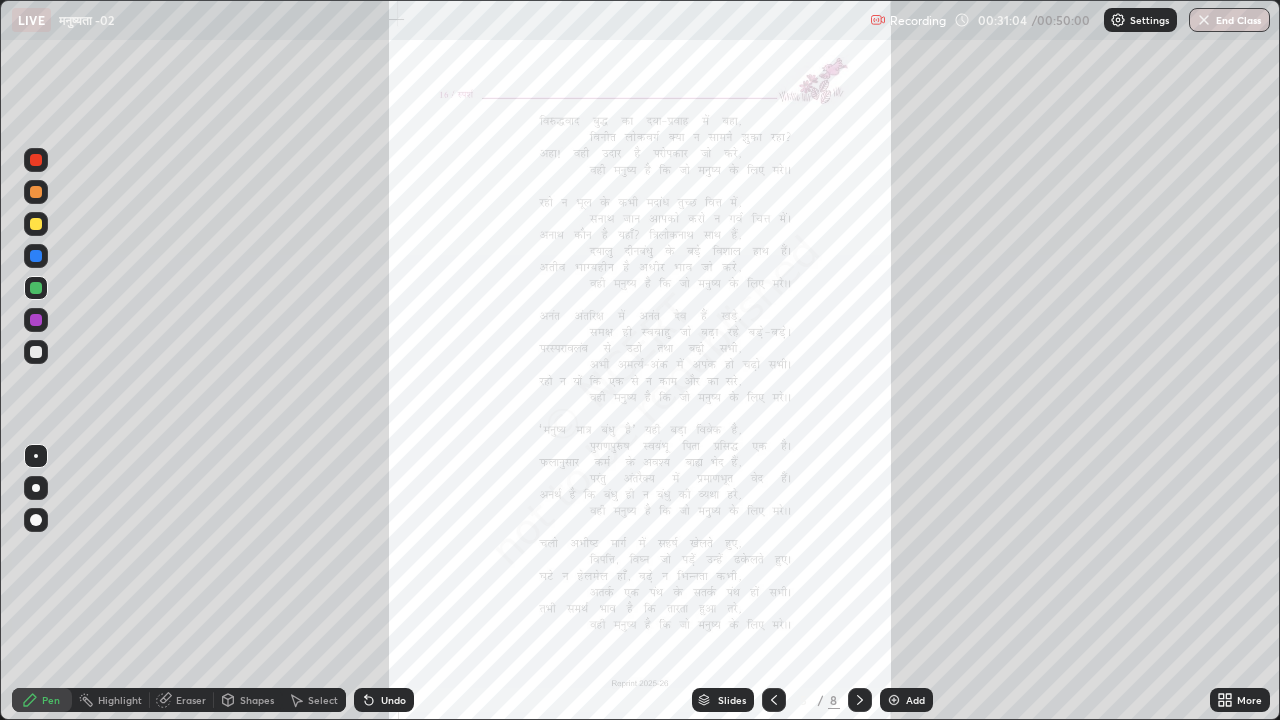 click 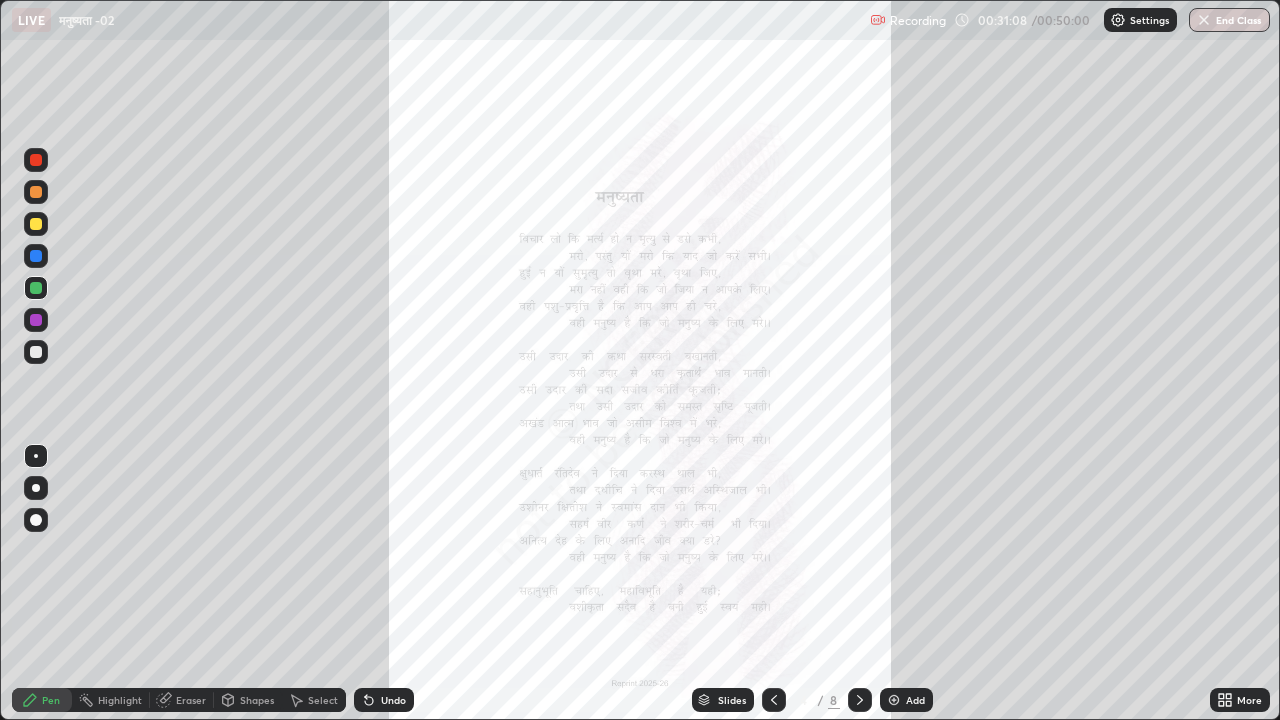click 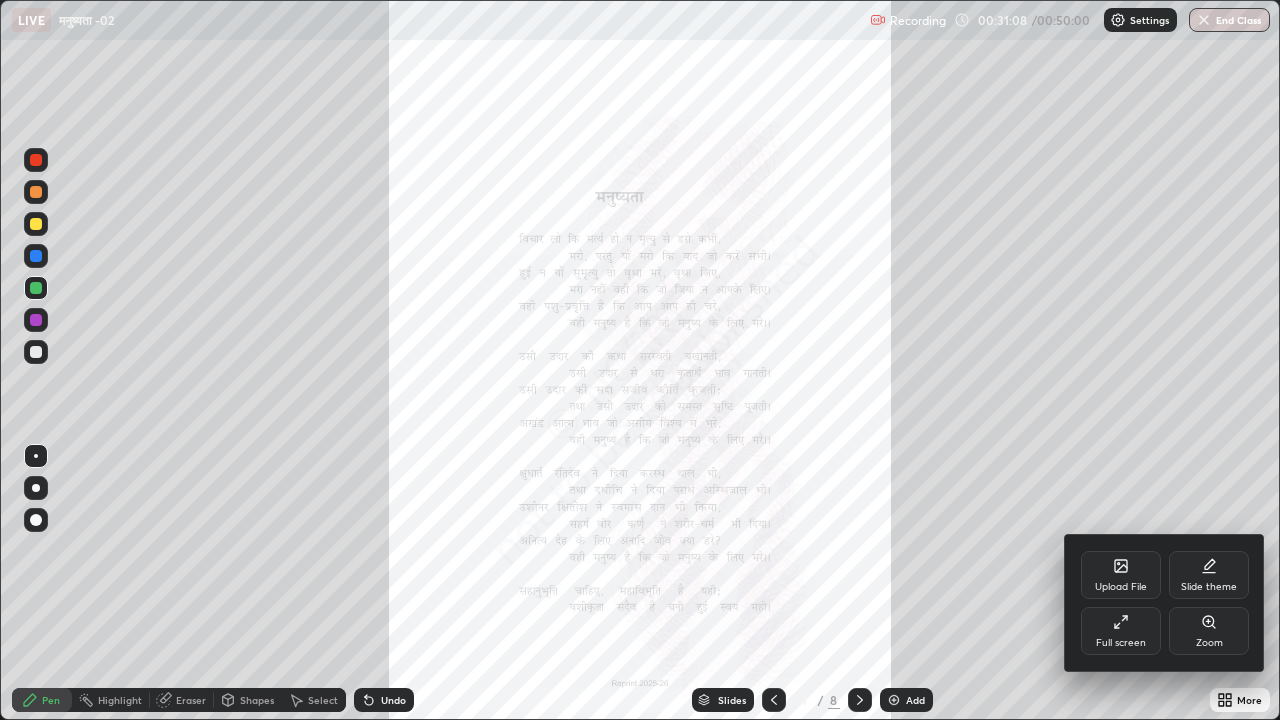 click on "Zoom" at bounding box center [1209, 631] 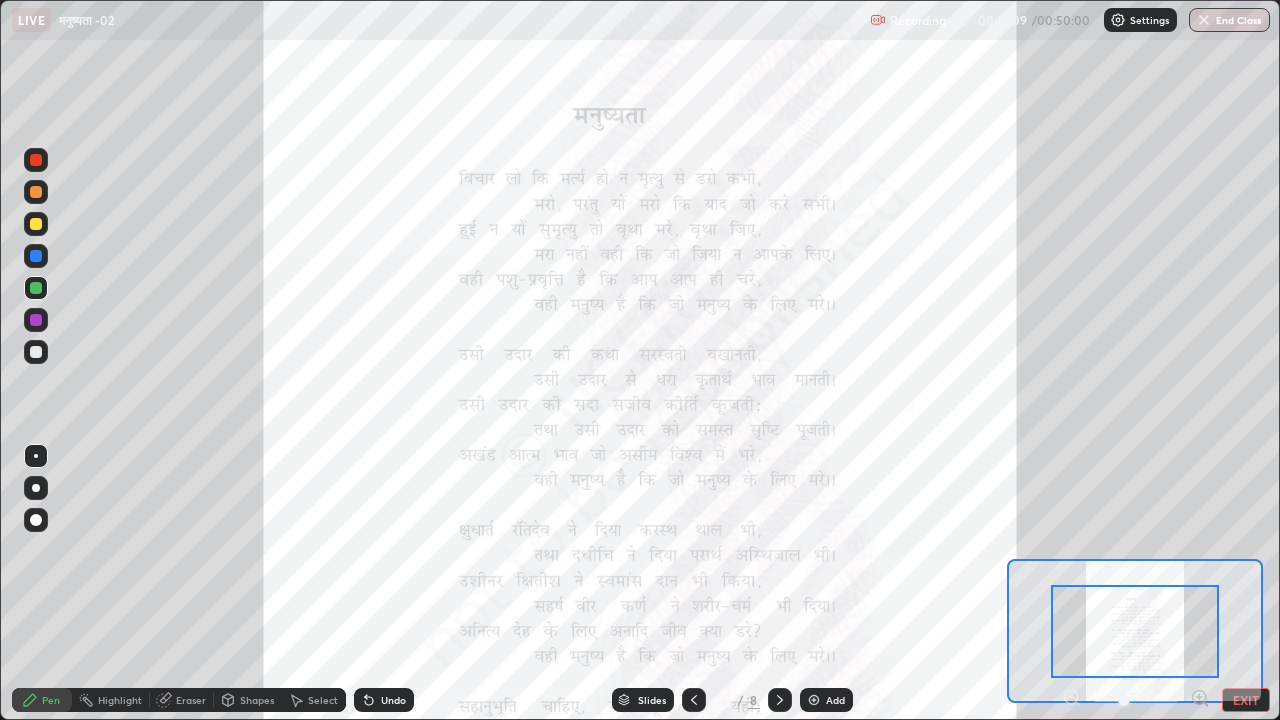 click 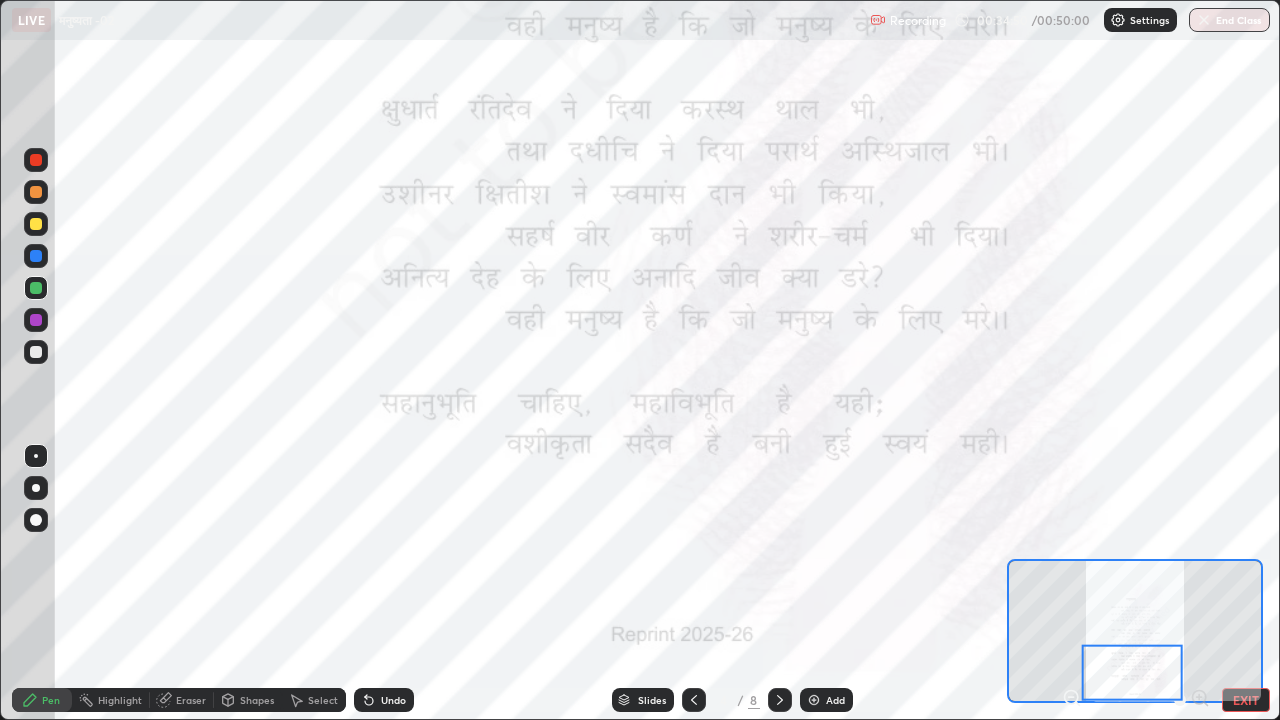 click 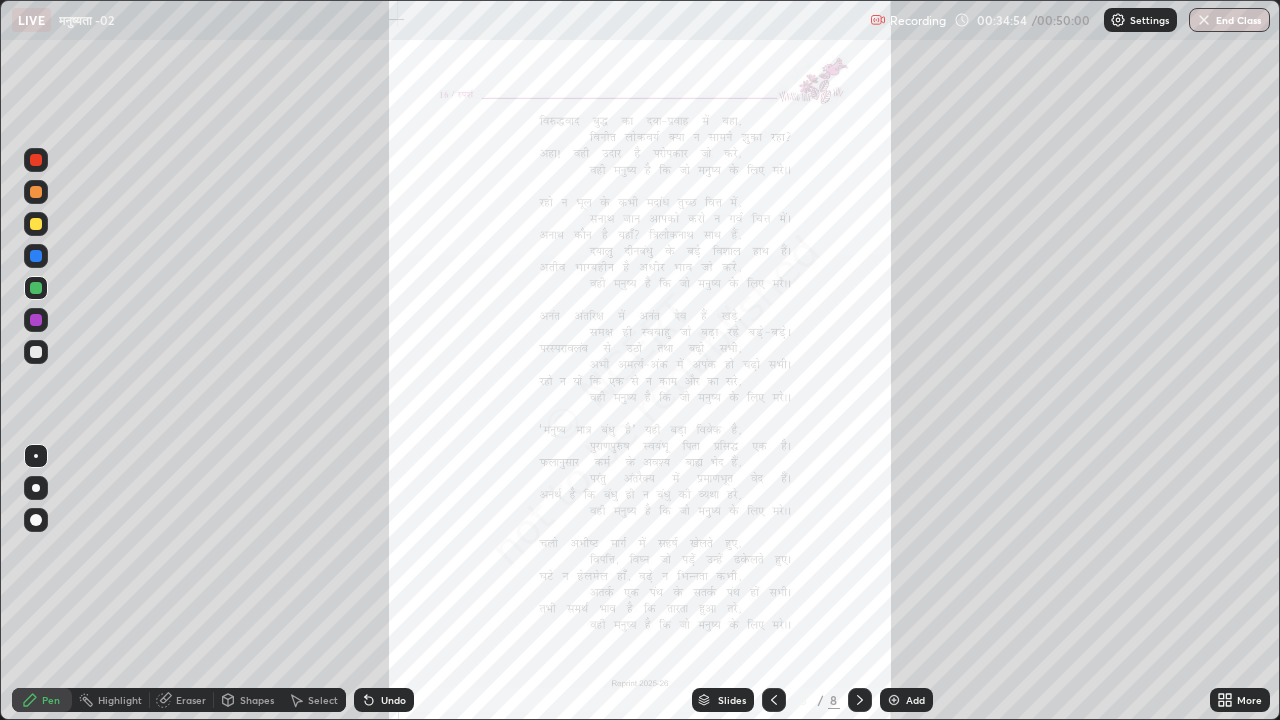 click 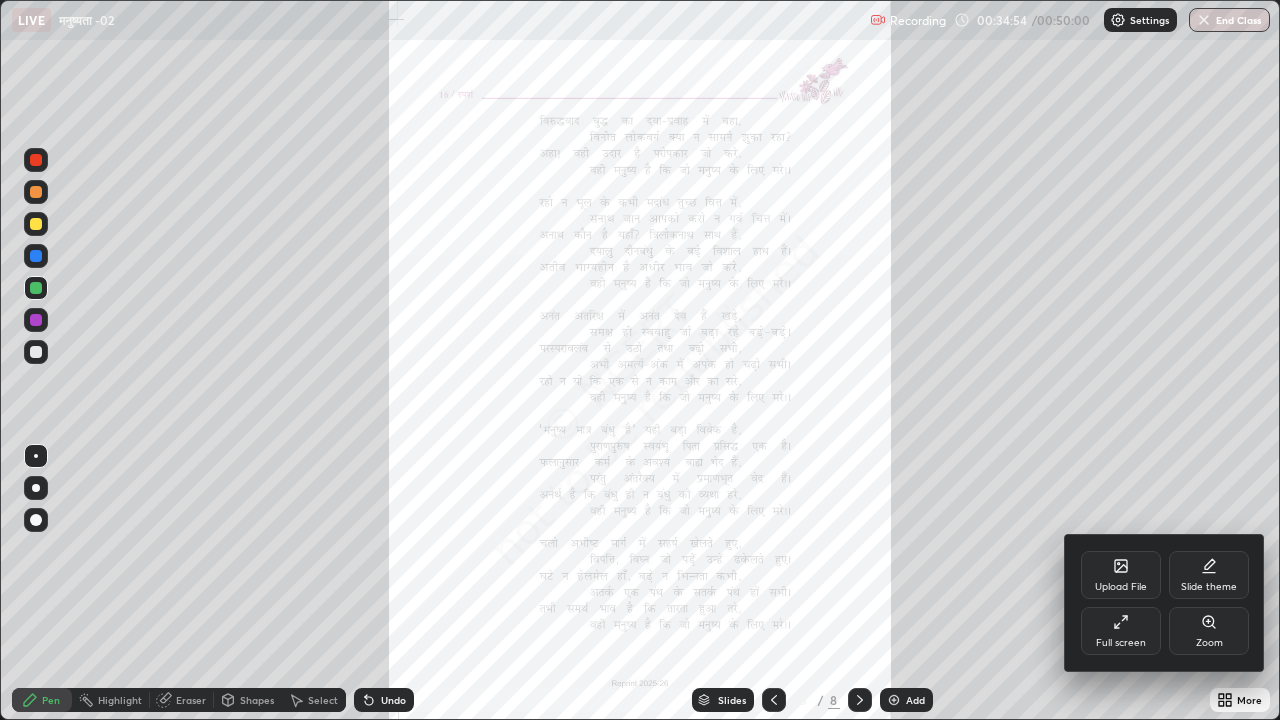click on "Zoom" at bounding box center [1209, 643] 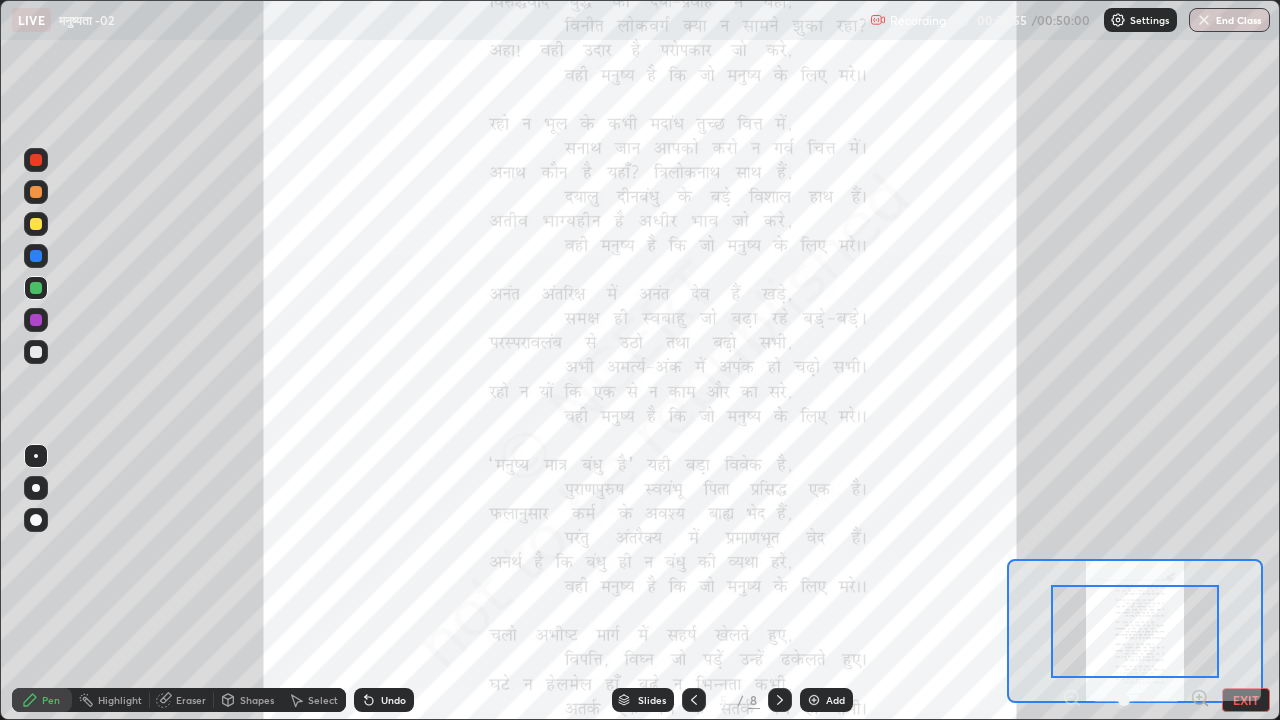 click 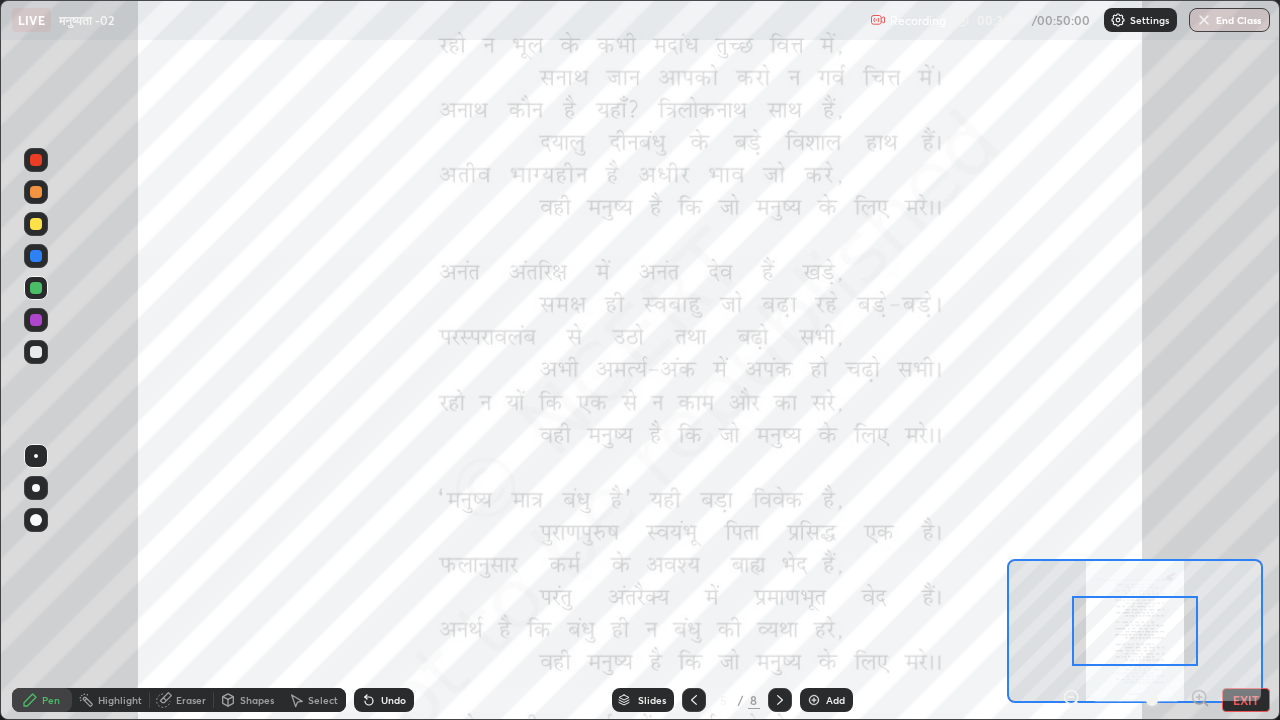 click 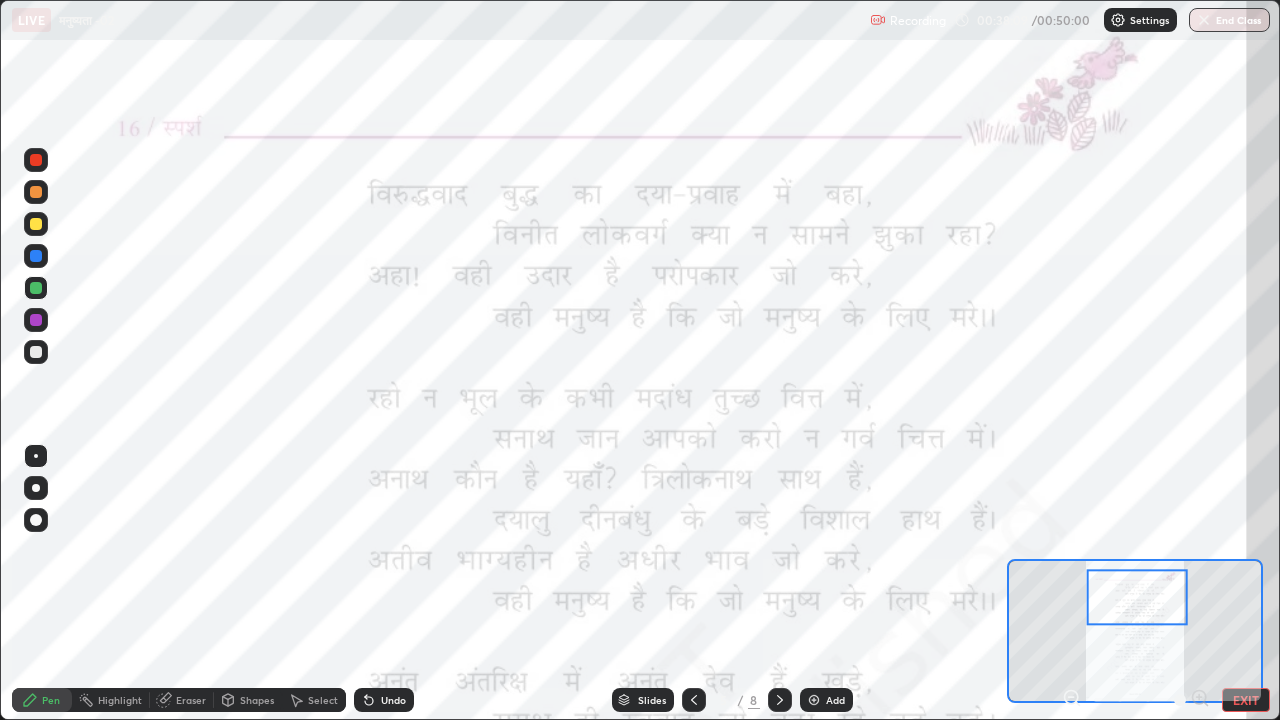 click on "EXIT" at bounding box center [1246, 700] 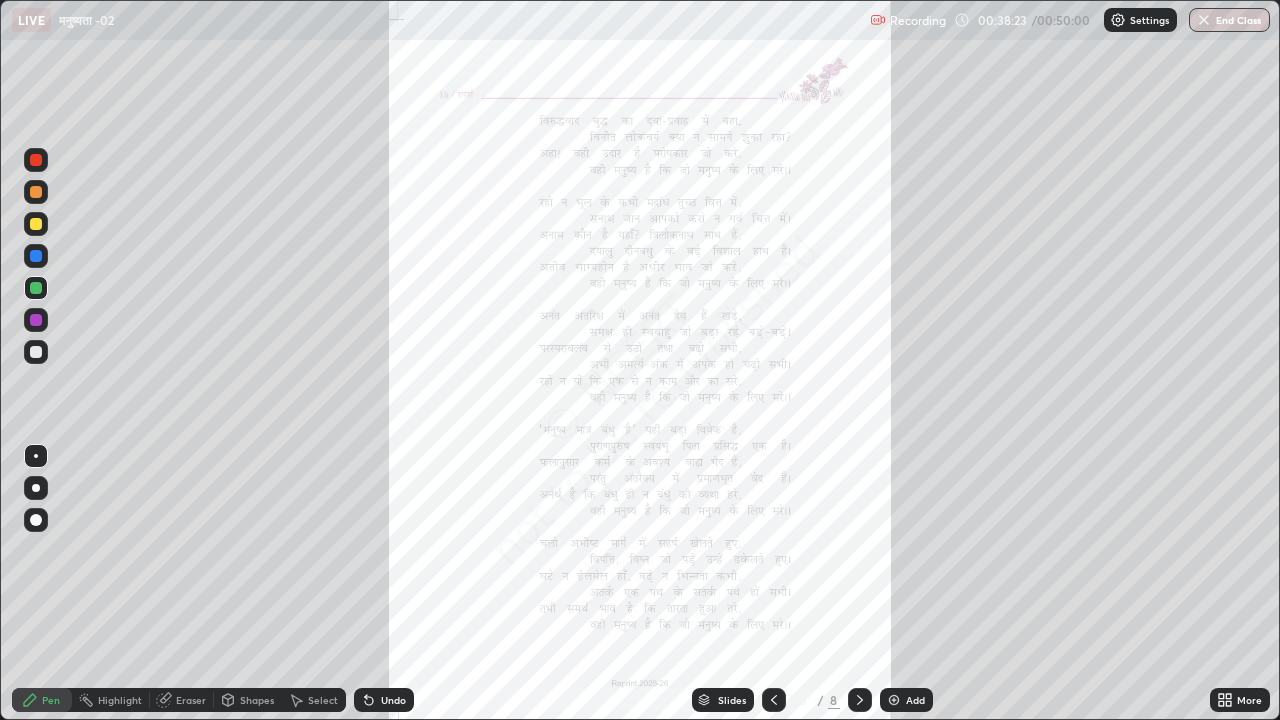 click 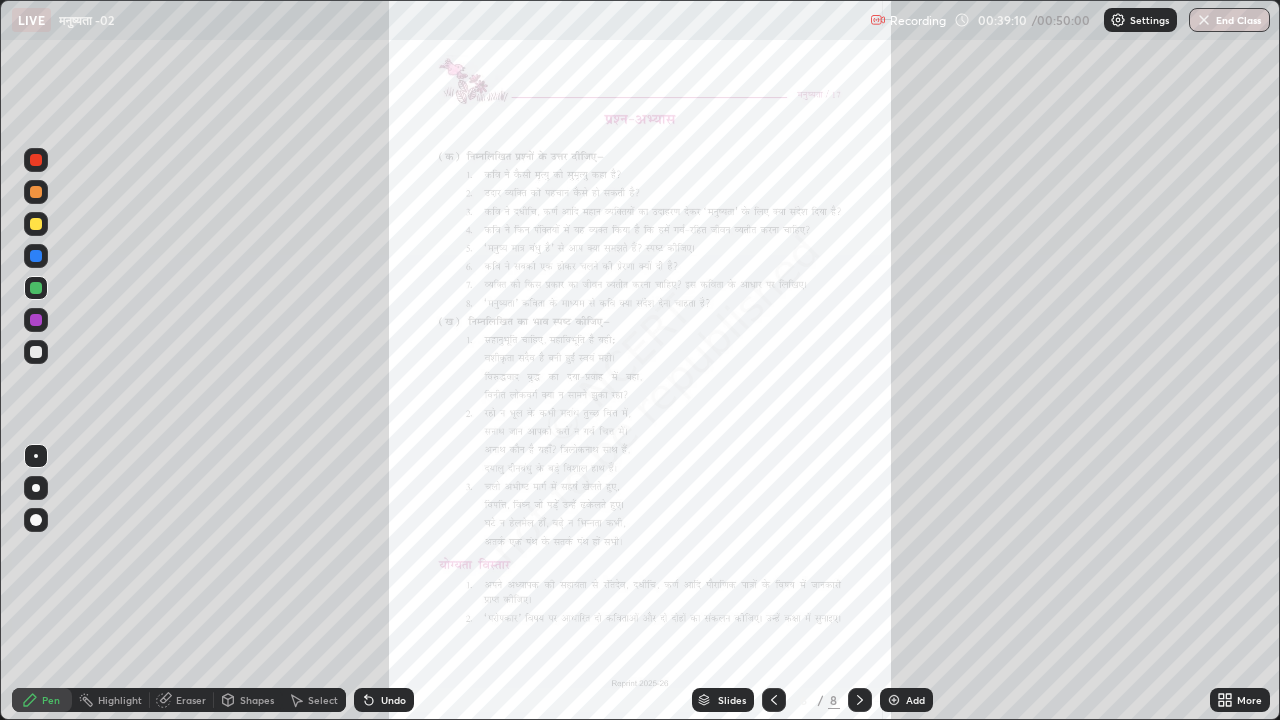 click 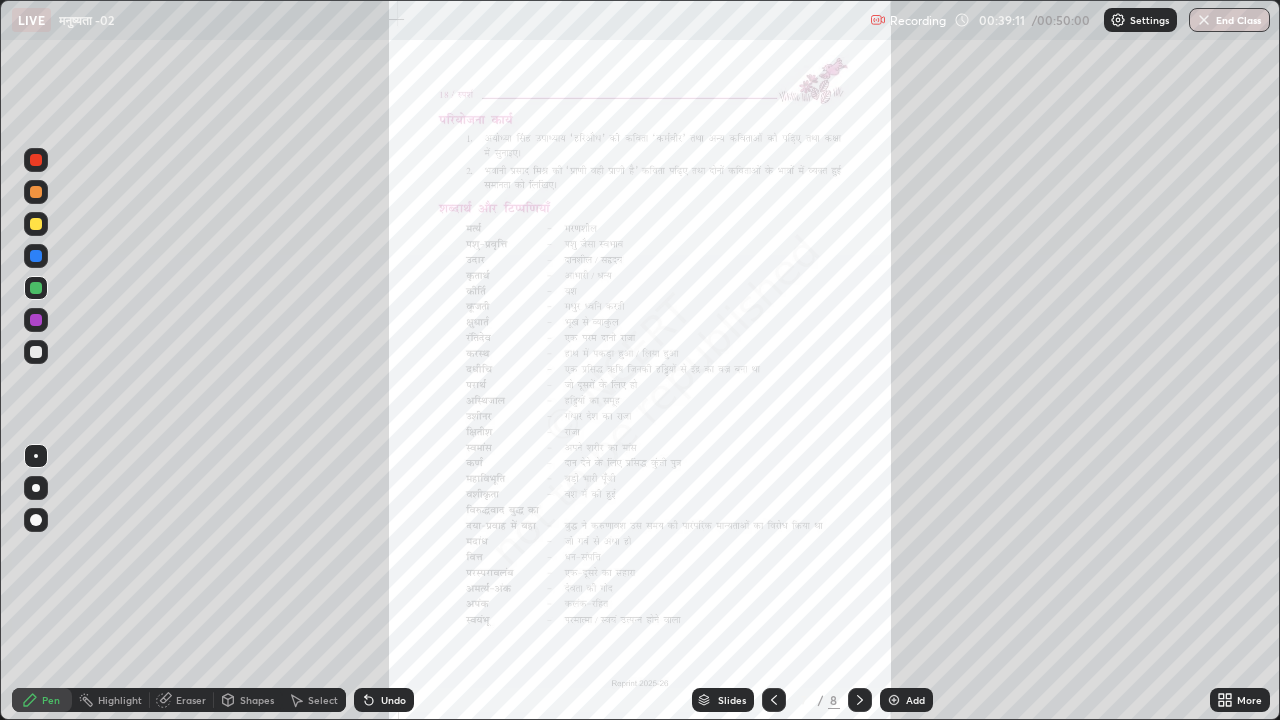 click 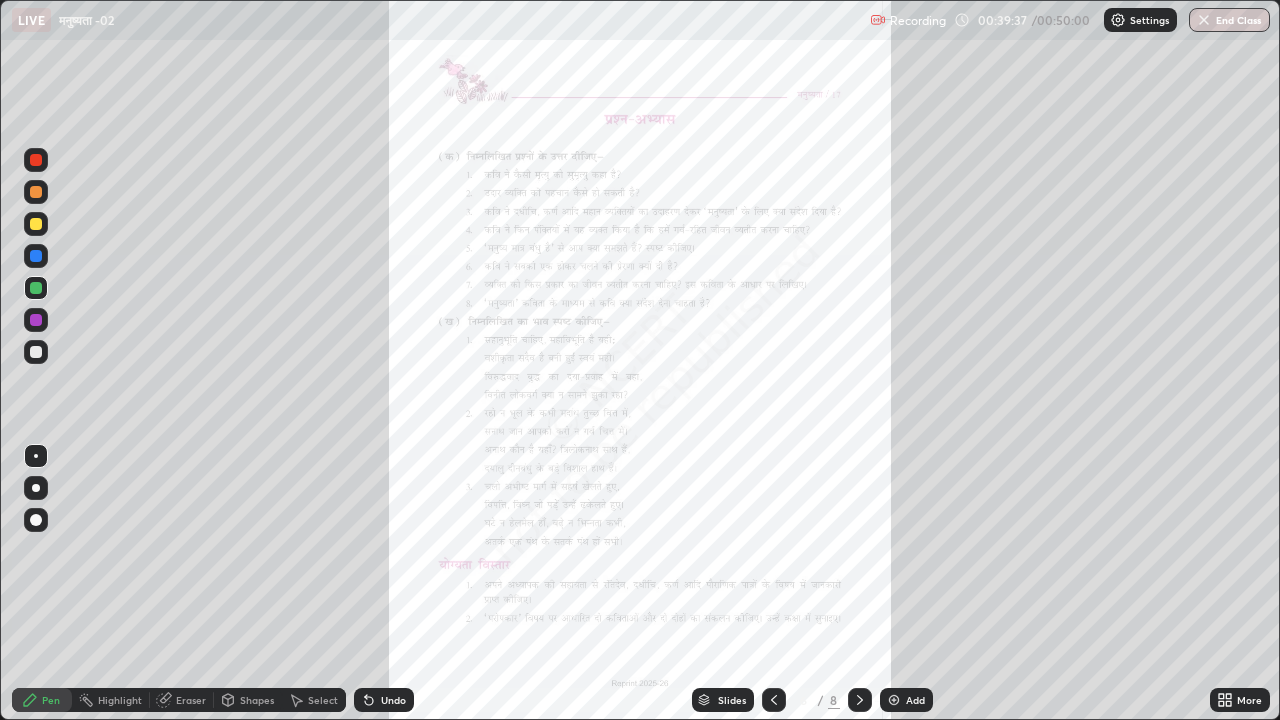 click 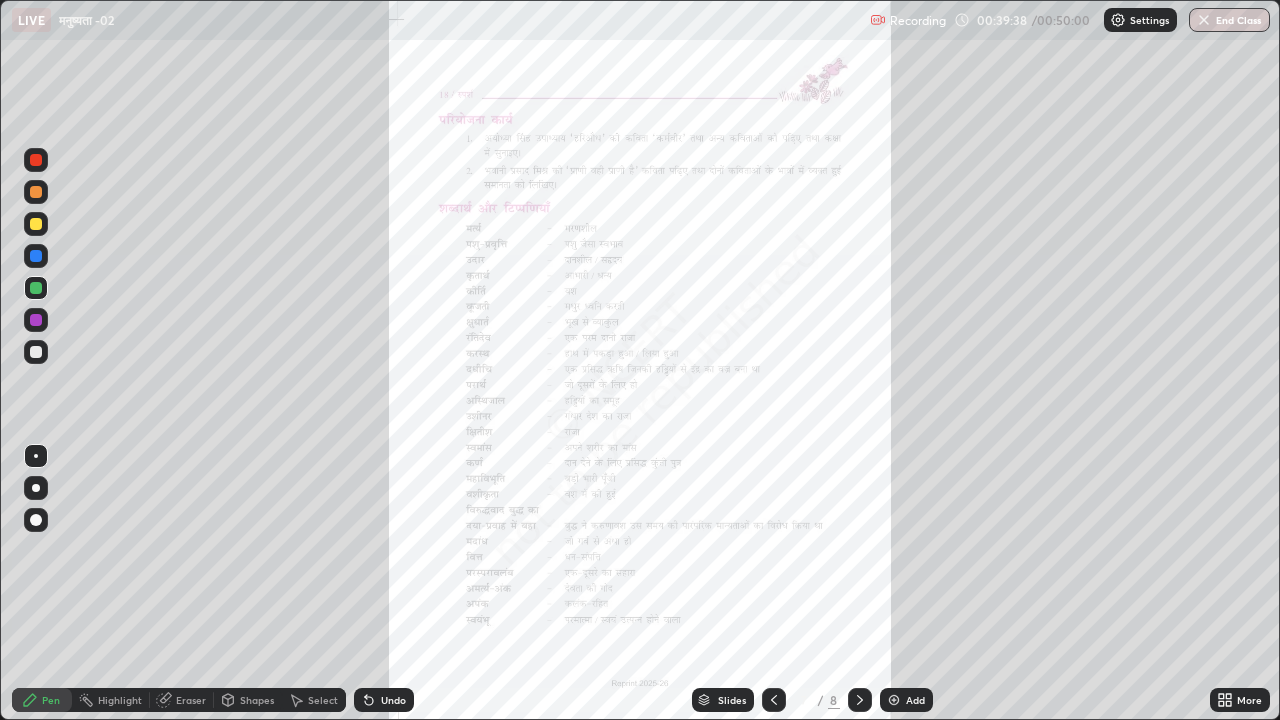 click 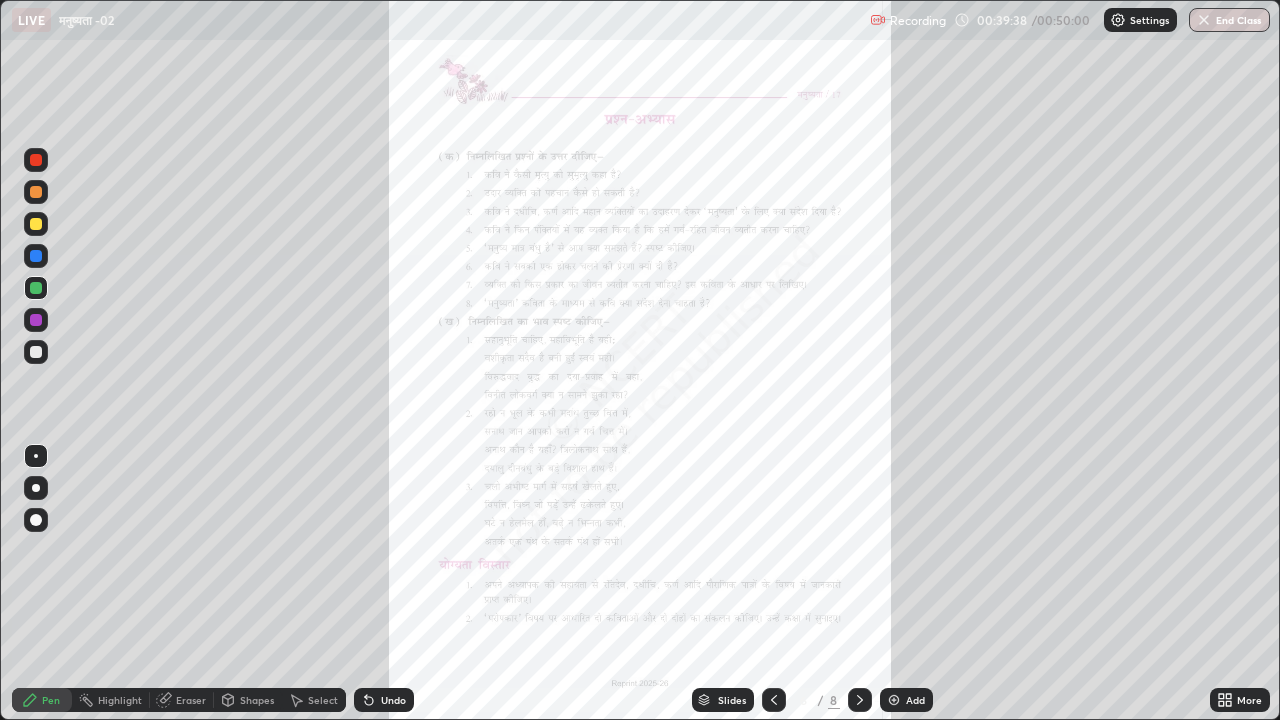 click 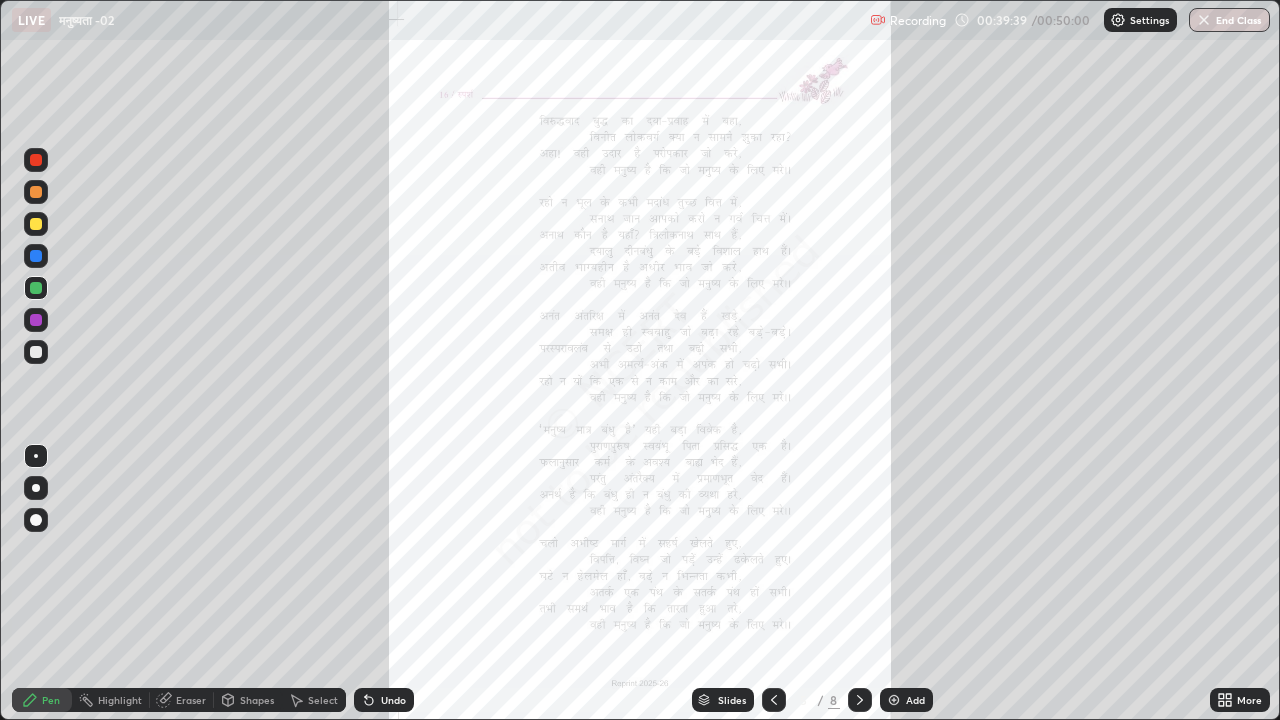 click on "End Class" at bounding box center (1229, 20) 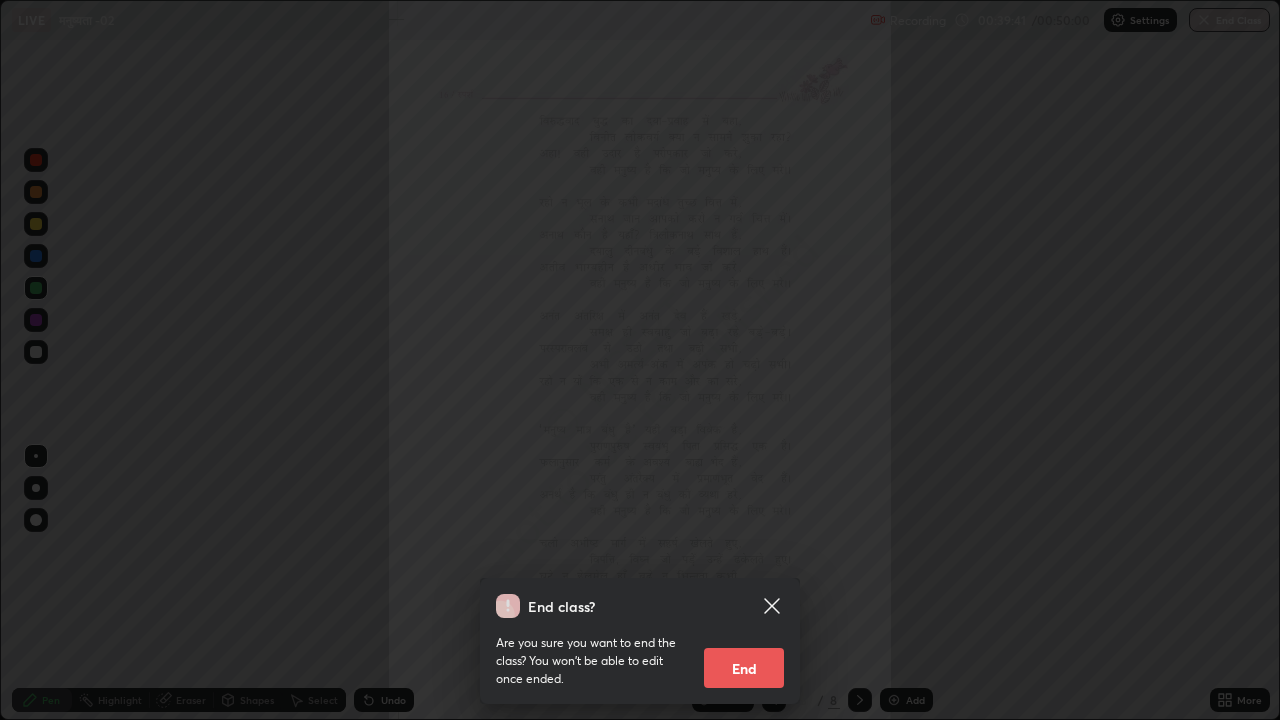 click on "End" at bounding box center [744, 668] 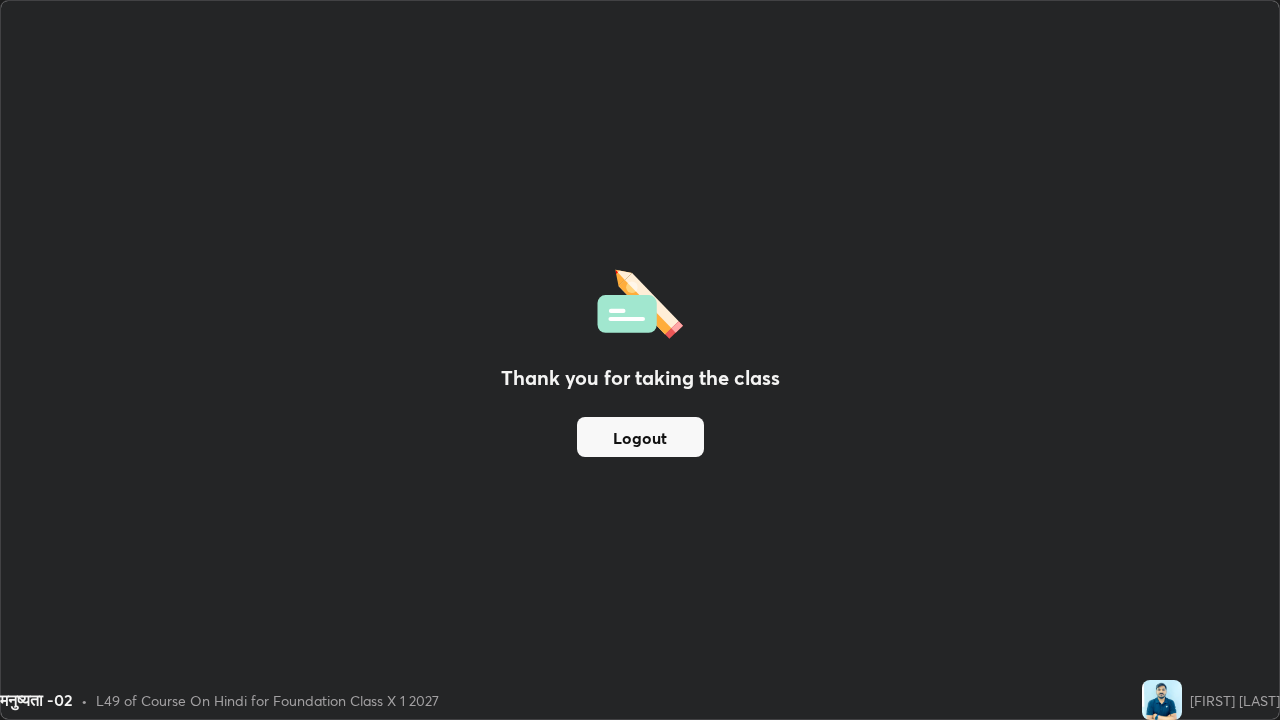 click on "Logout" at bounding box center [640, 437] 